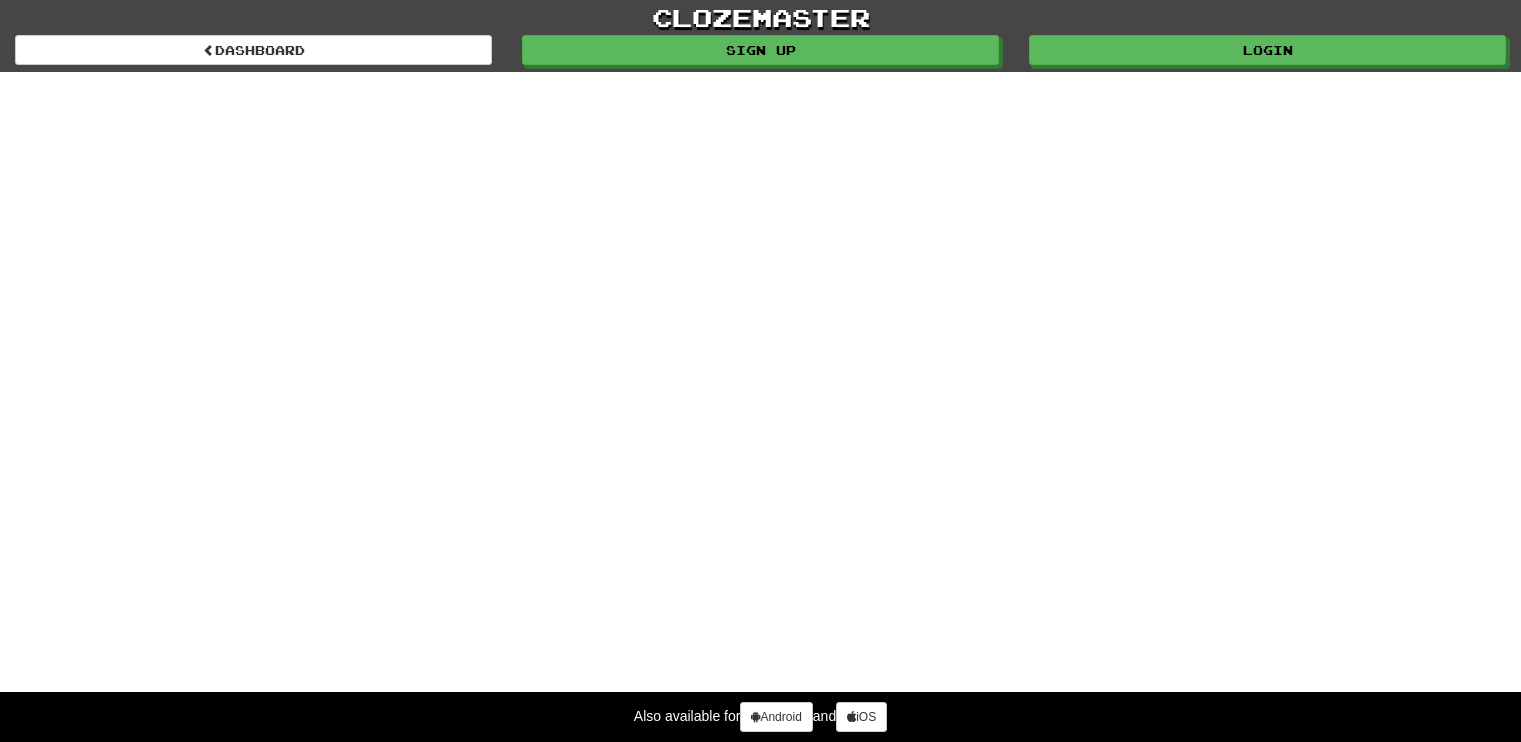 scroll, scrollTop: 0, scrollLeft: 0, axis: both 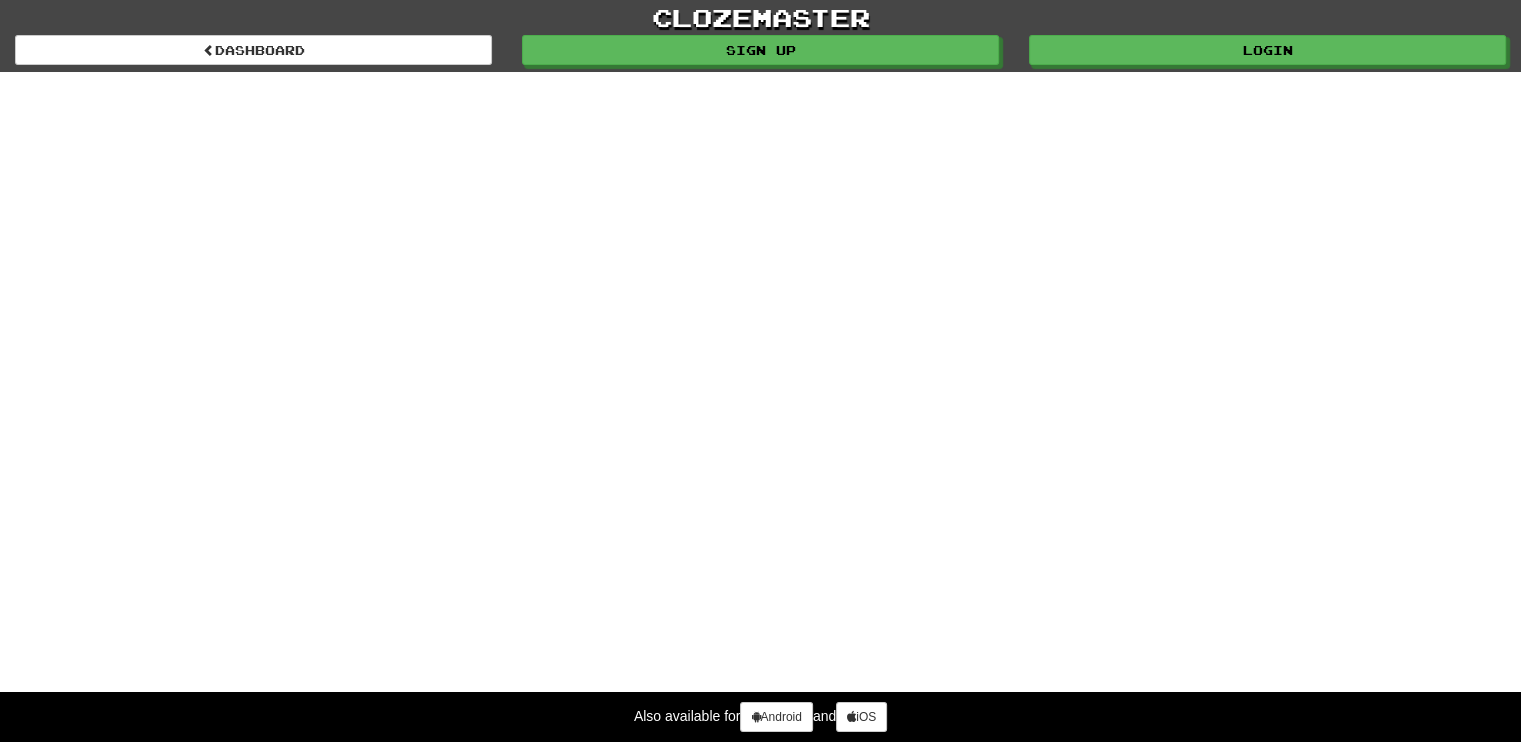 select on "*******" 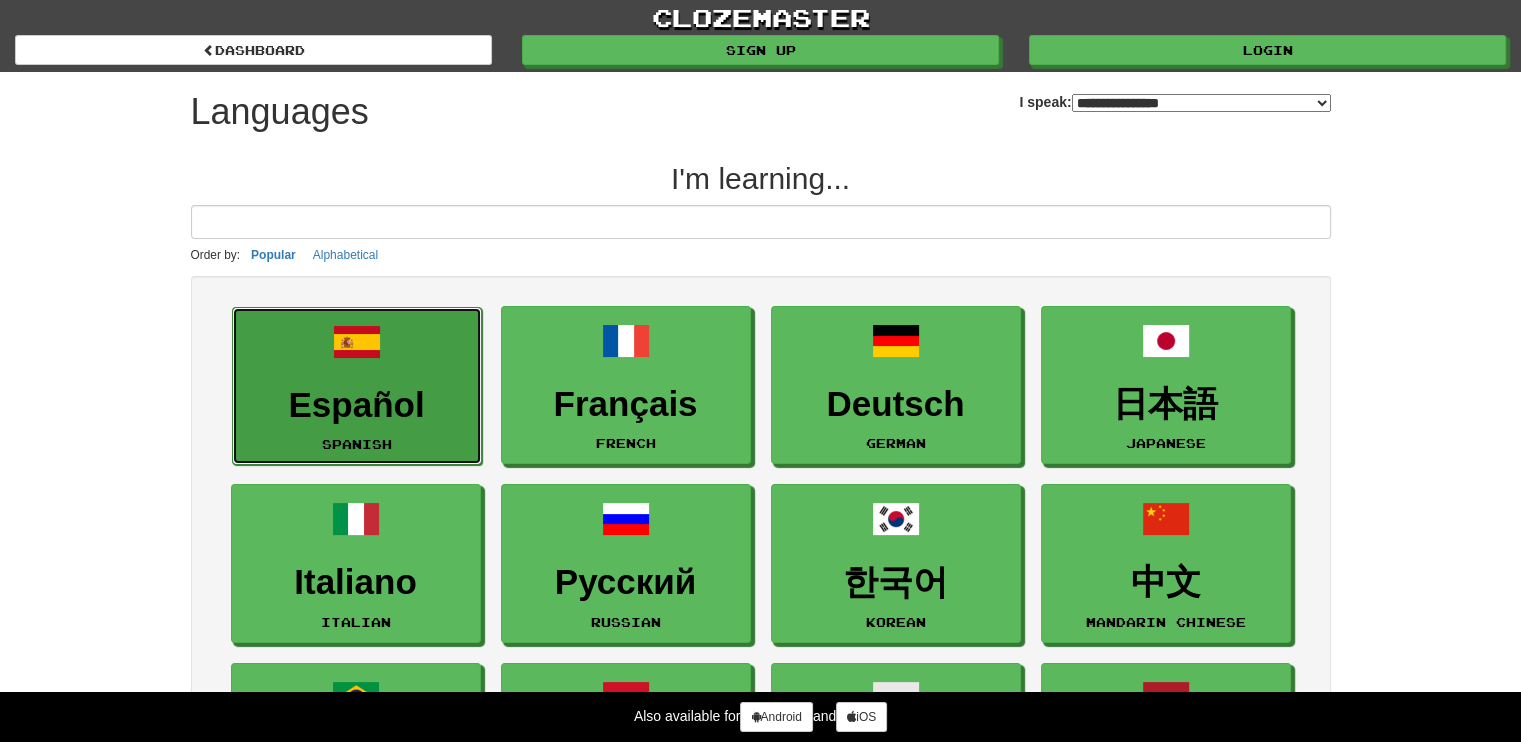 click on "Español Spanish" at bounding box center [357, 386] 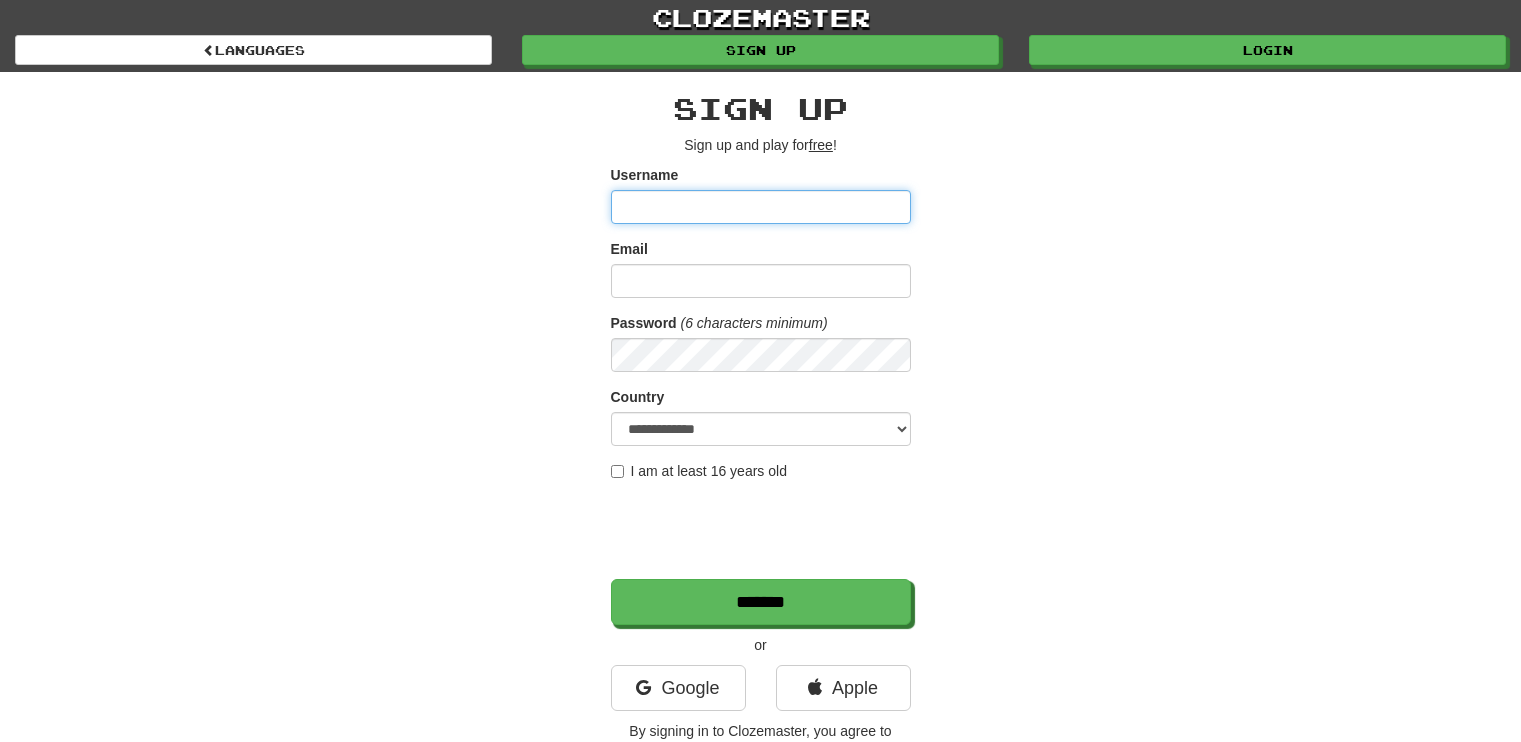 scroll, scrollTop: 0, scrollLeft: 0, axis: both 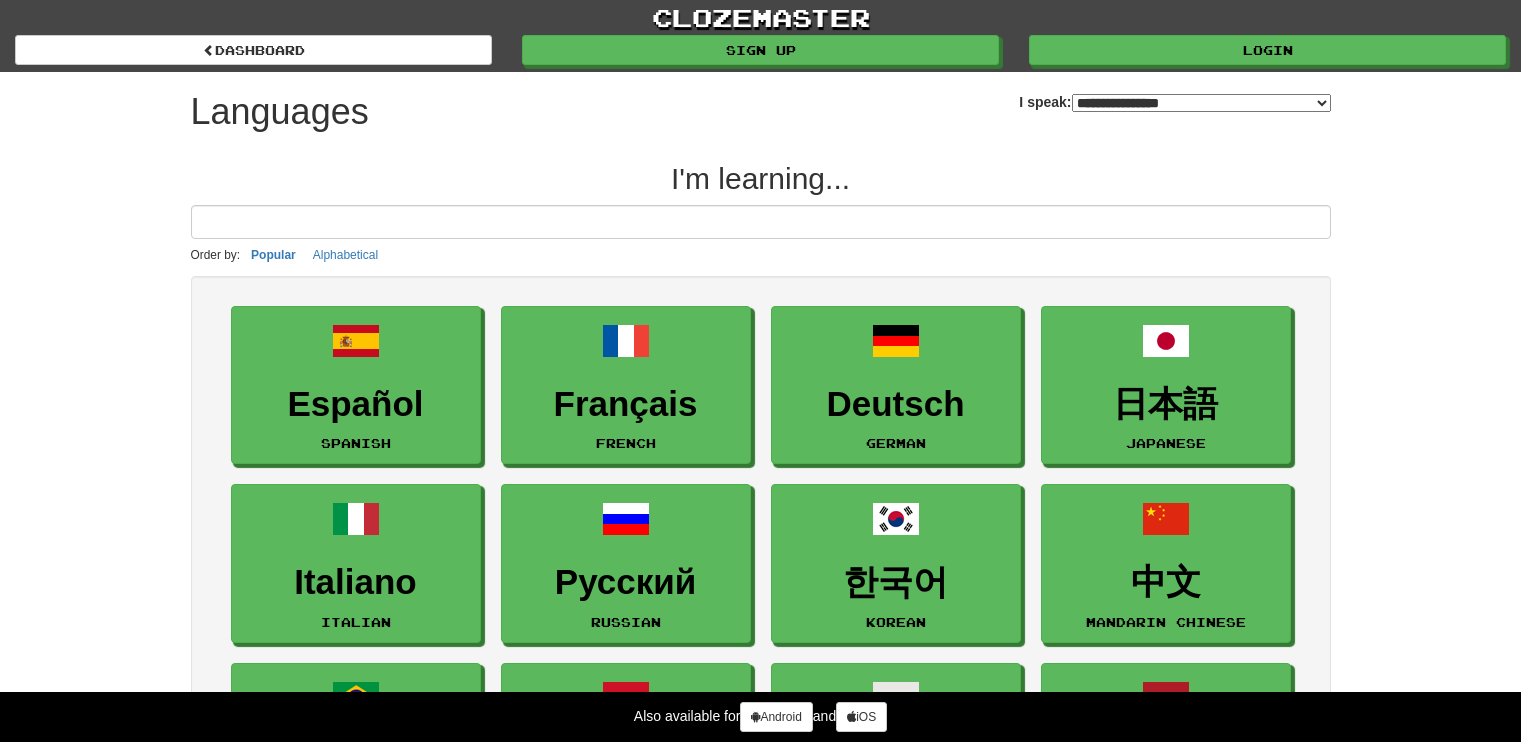 select on "*******" 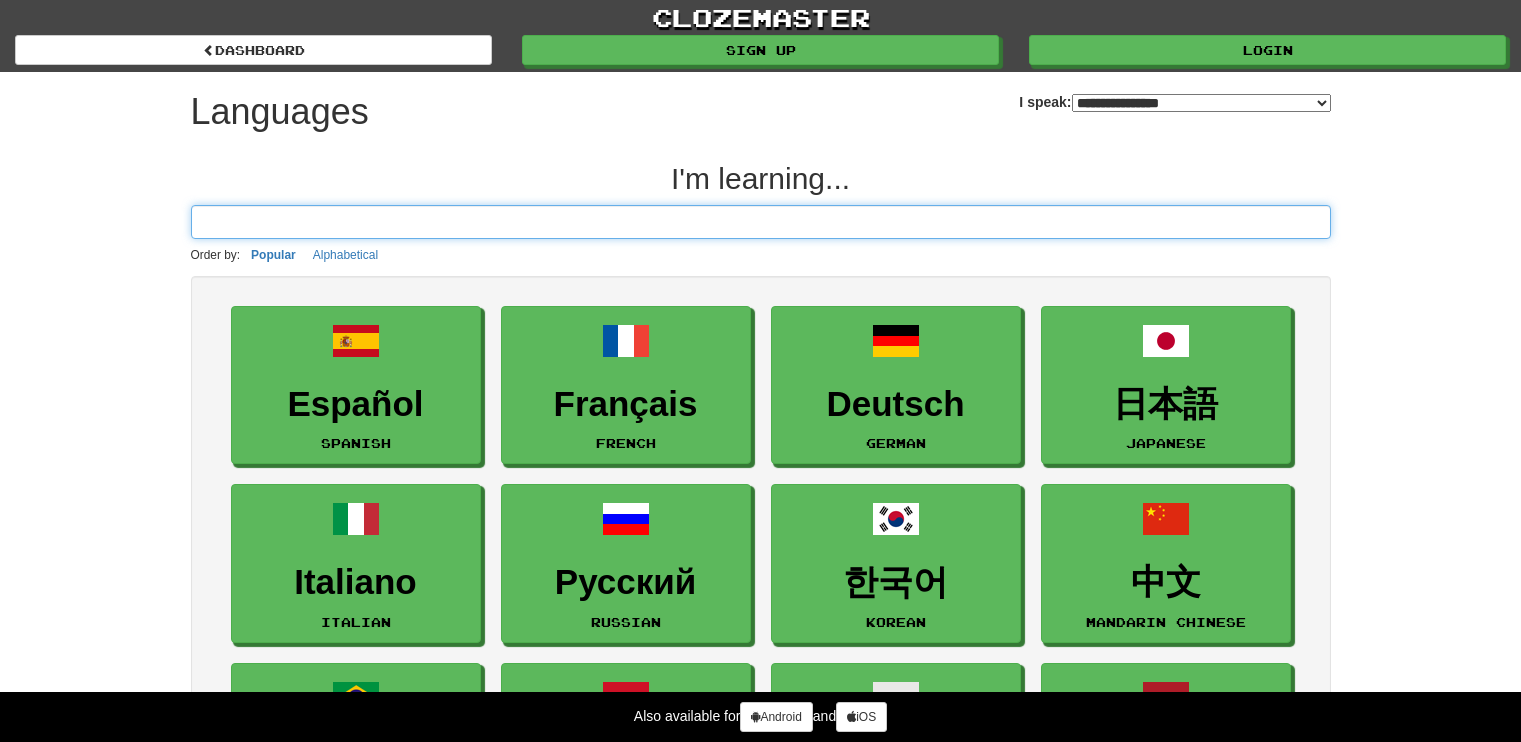 scroll, scrollTop: 0, scrollLeft: 0, axis: both 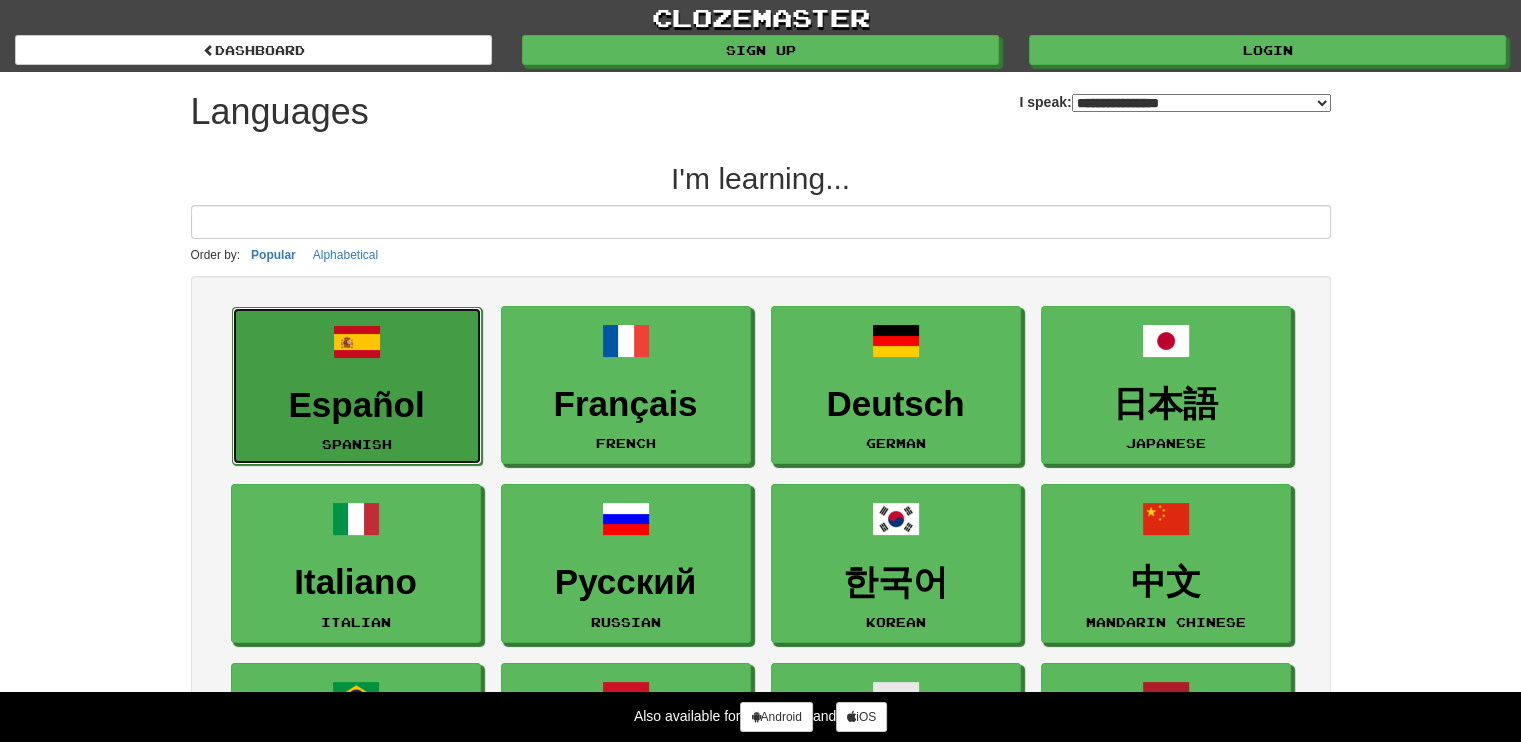 click on "Español" at bounding box center (357, 405) 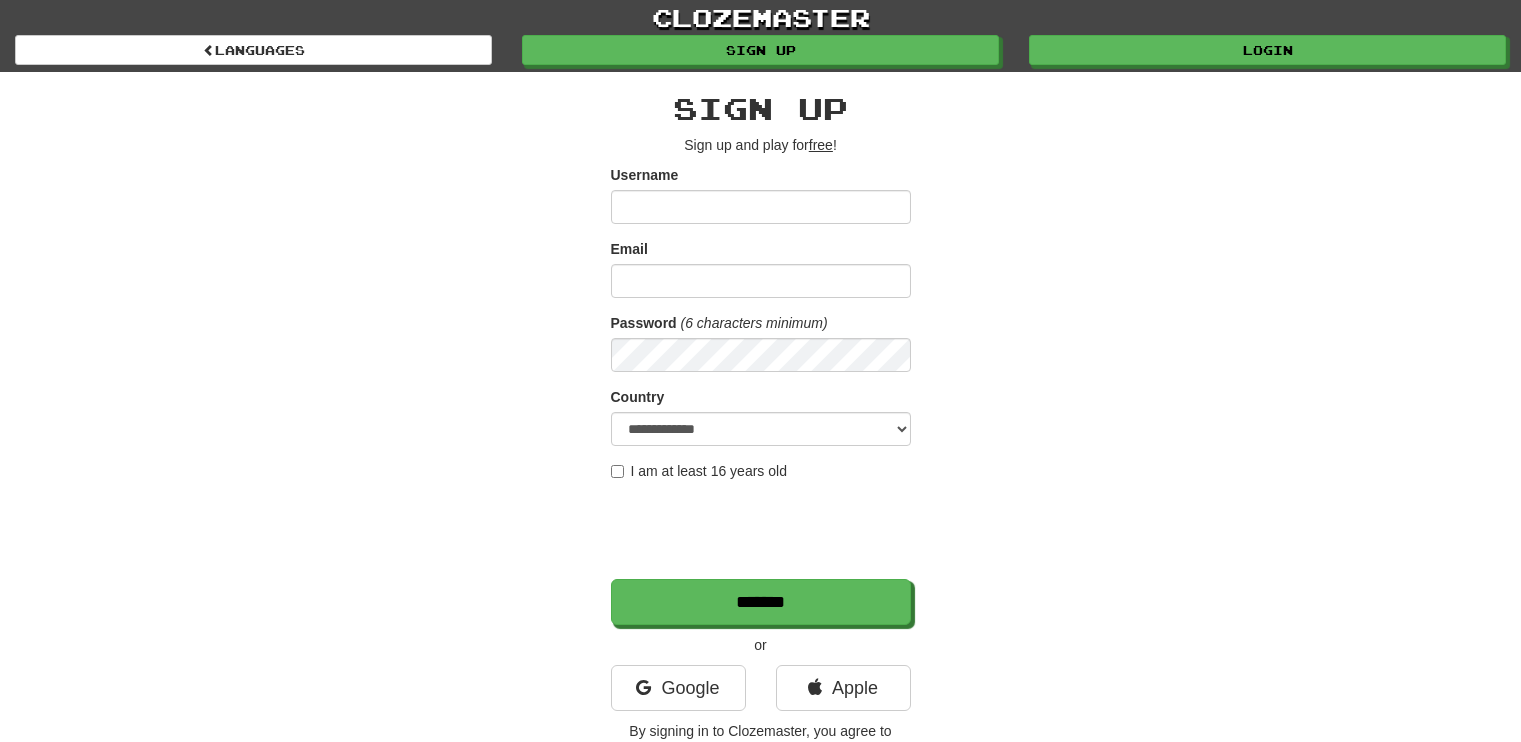 scroll, scrollTop: 0, scrollLeft: 0, axis: both 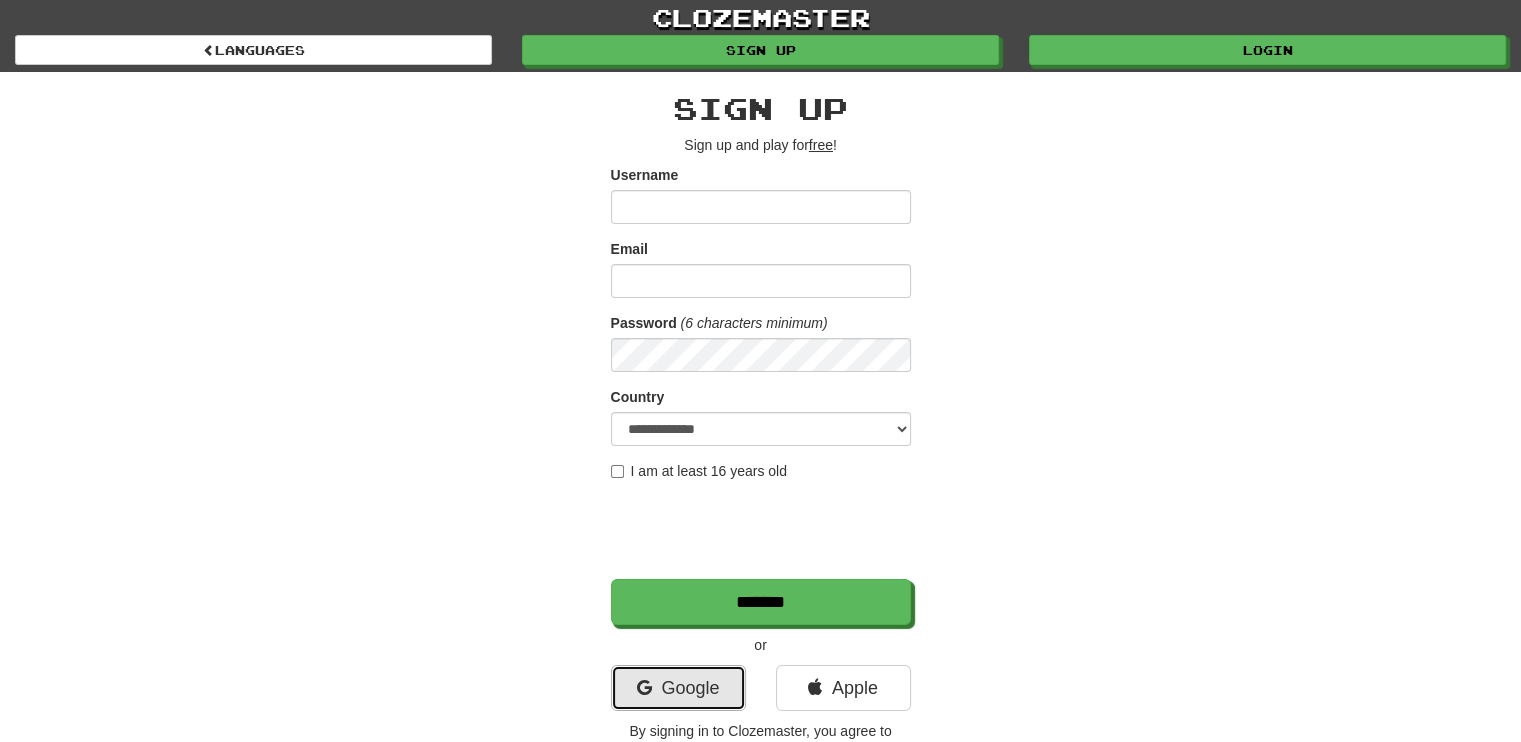 click on "Google" at bounding box center [678, 688] 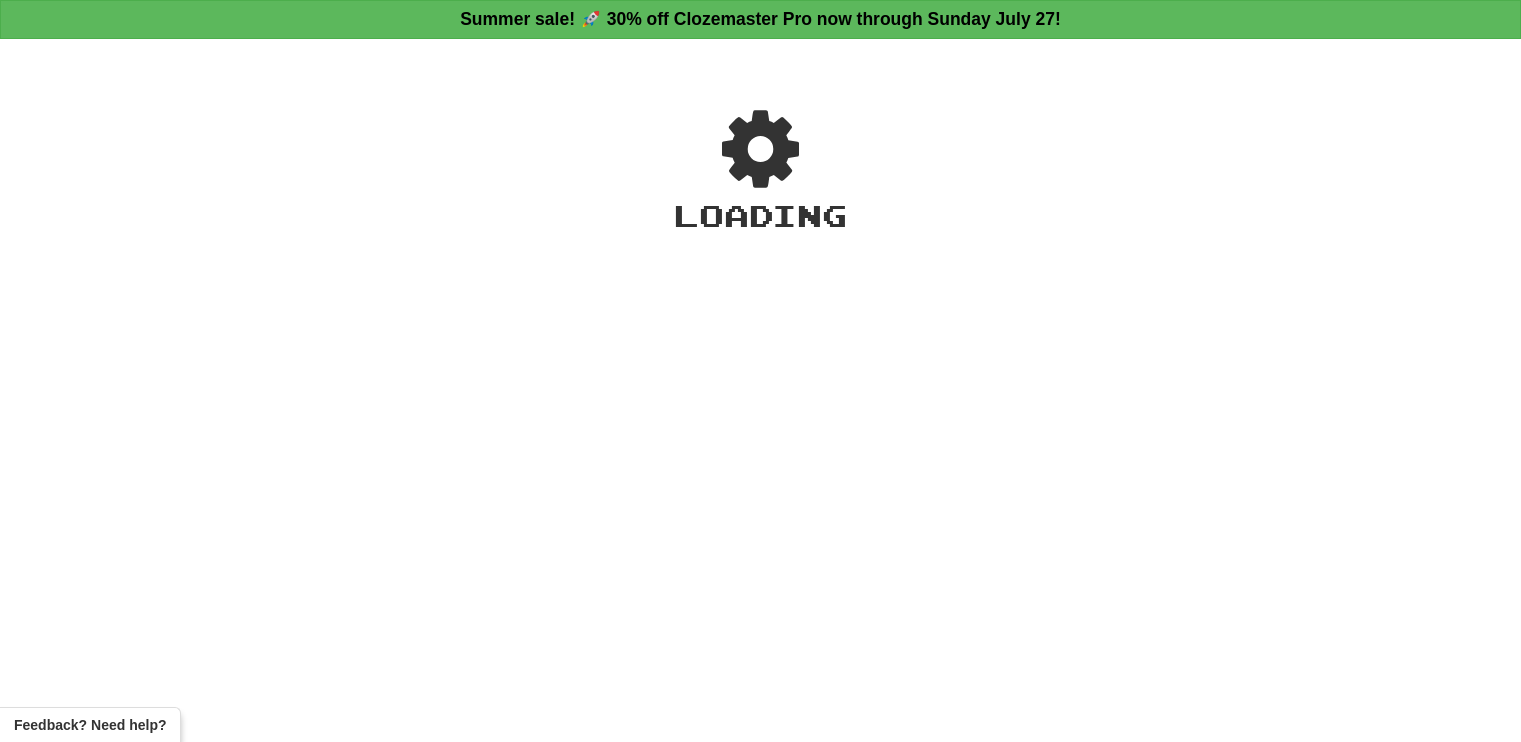 scroll, scrollTop: 0, scrollLeft: 0, axis: both 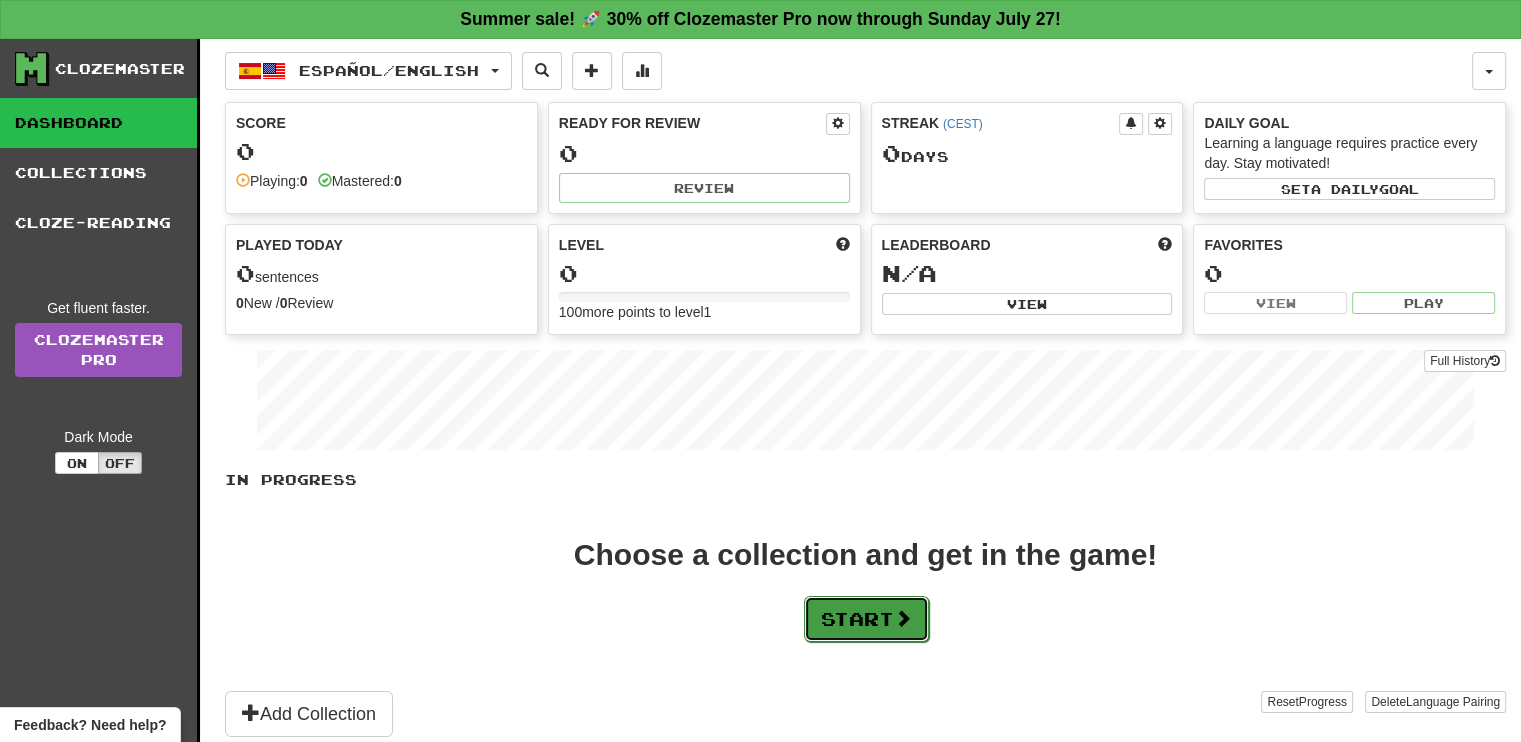 click on "Start" at bounding box center (866, 619) 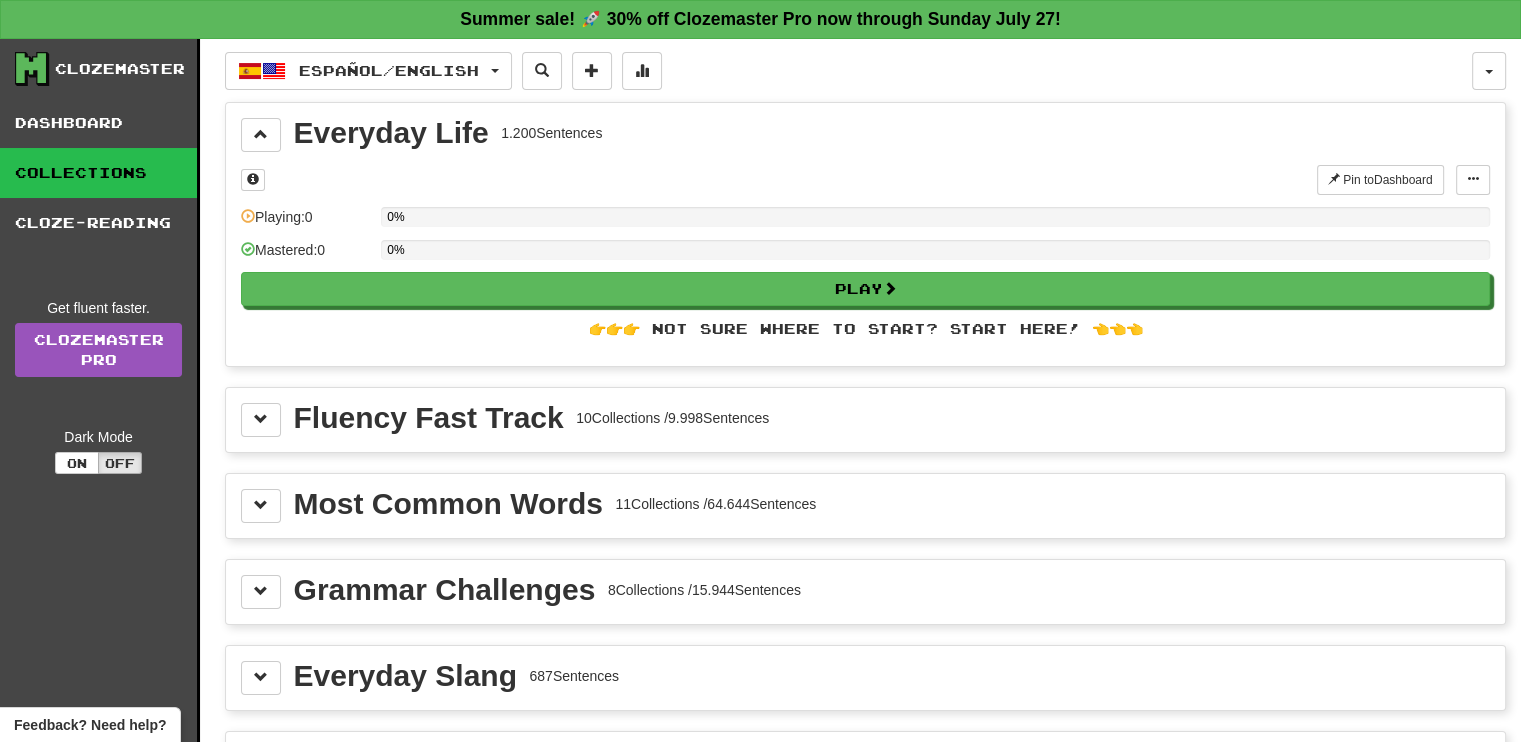 click on "Most Common Words 11  Collections /  64.644  Sentences" at bounding box center [865, 506] 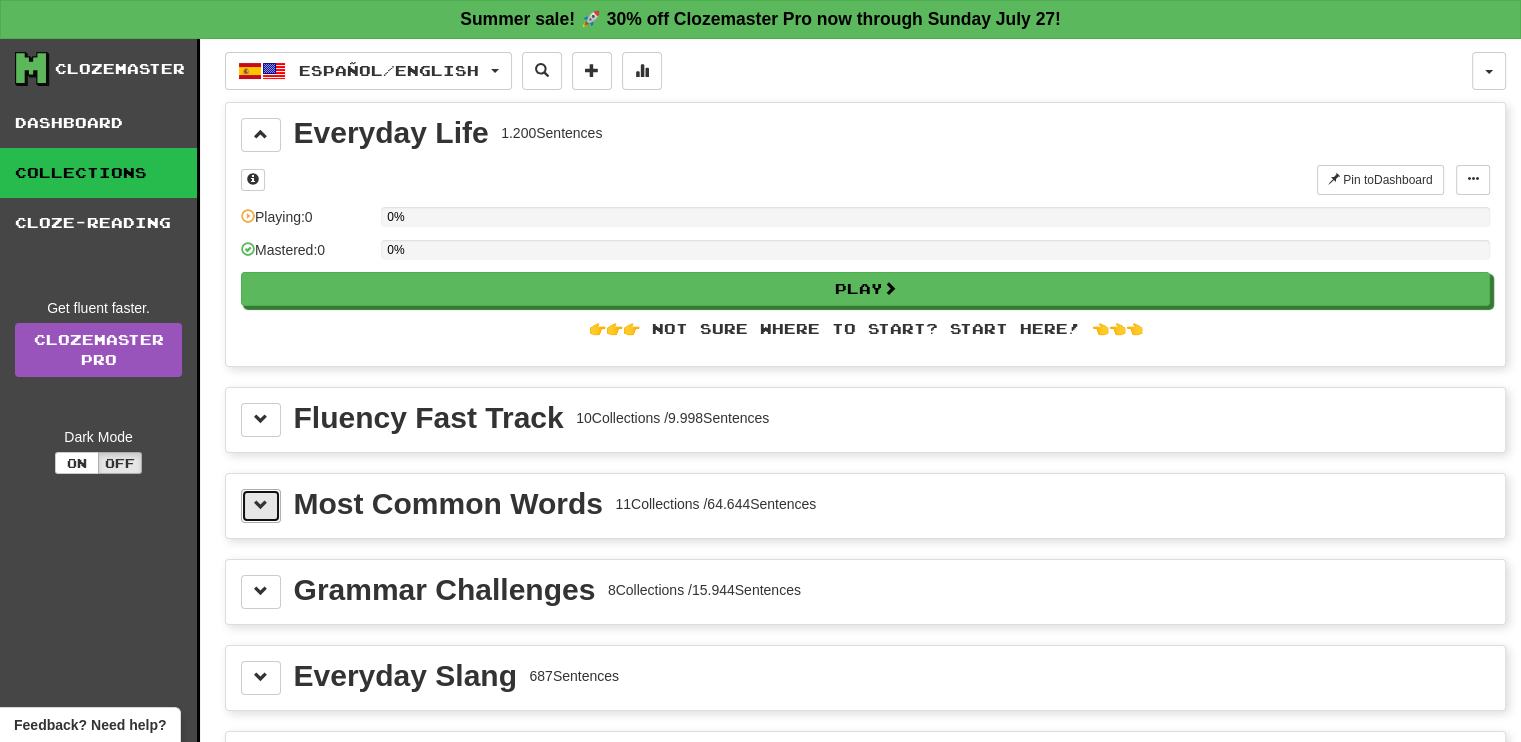 click at bounding box center (261, 506) 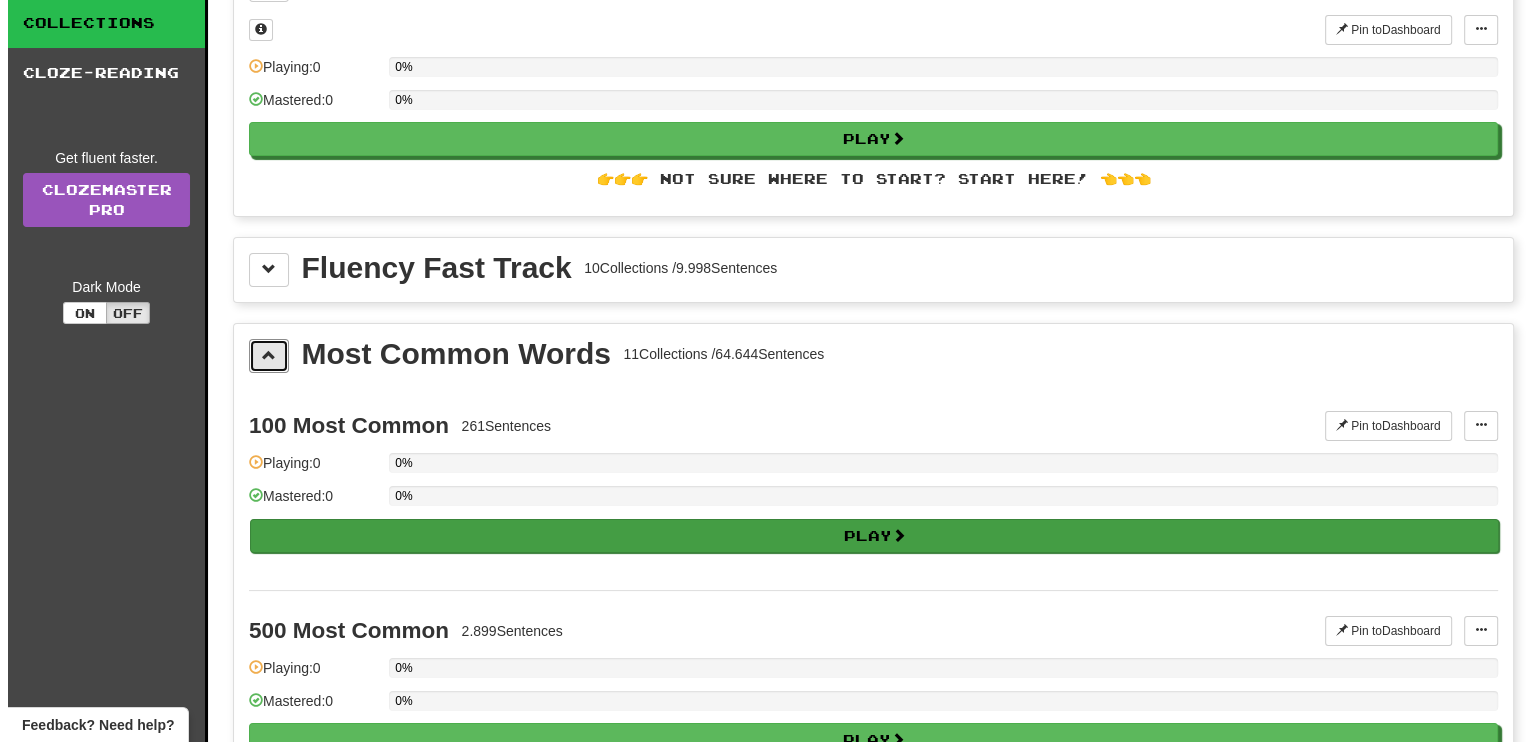 scroll, scrollTop: 147, scrollLeft: 0, axis: vertical 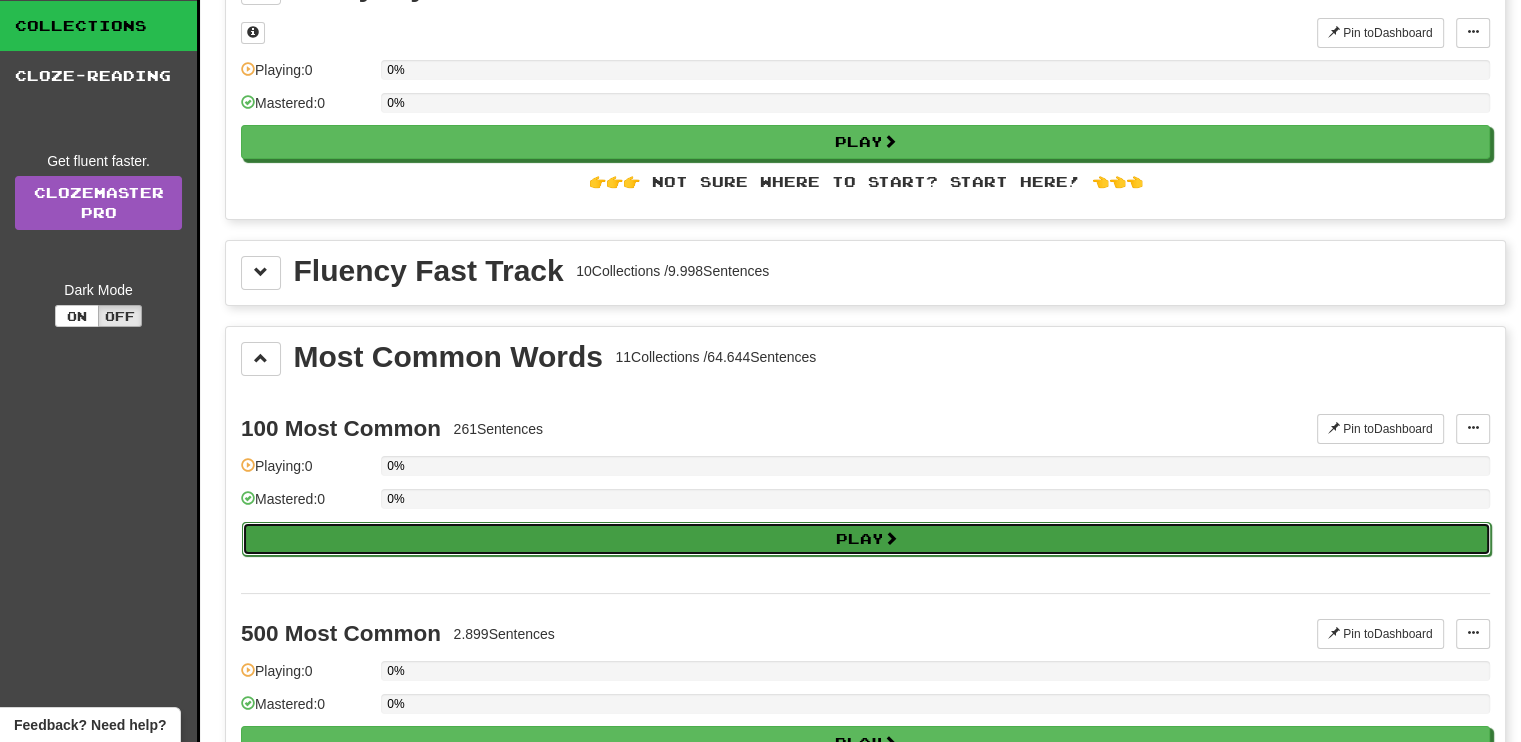 click on "Play" at bounding box center [866, 539] 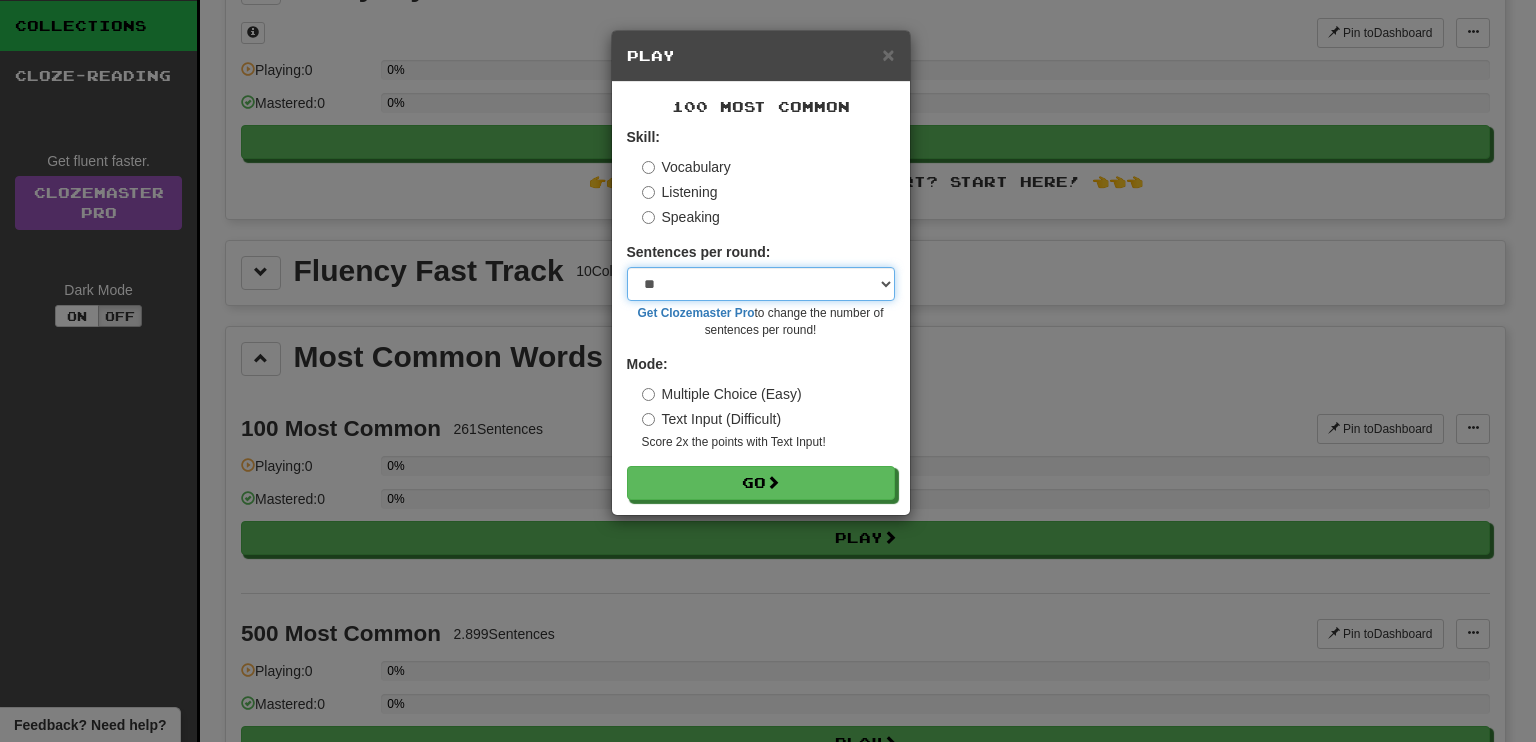 click on "* ** ** ** ** ** *** ********" at bounding box center (761, 284) 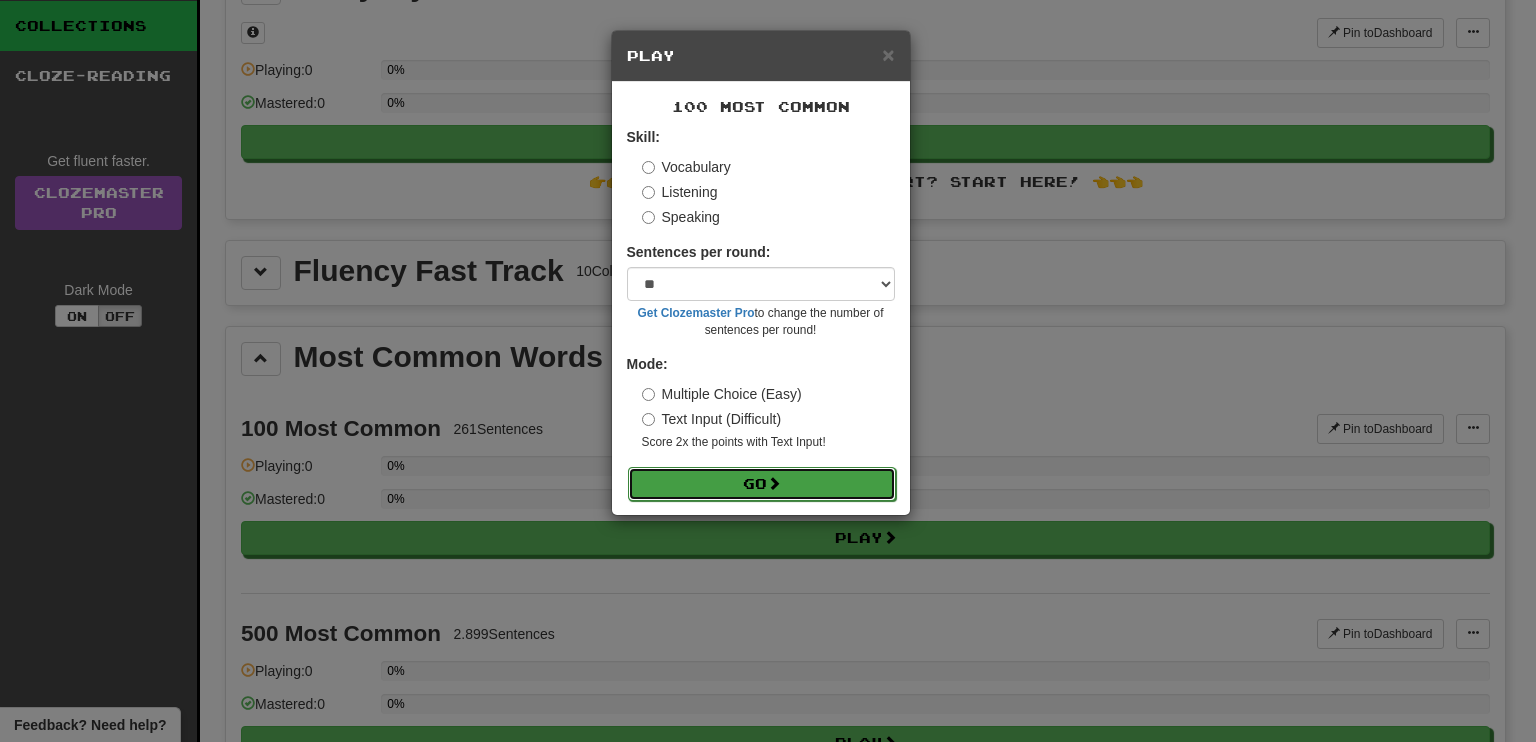 click on "Go" at bounding box center (762, 484) 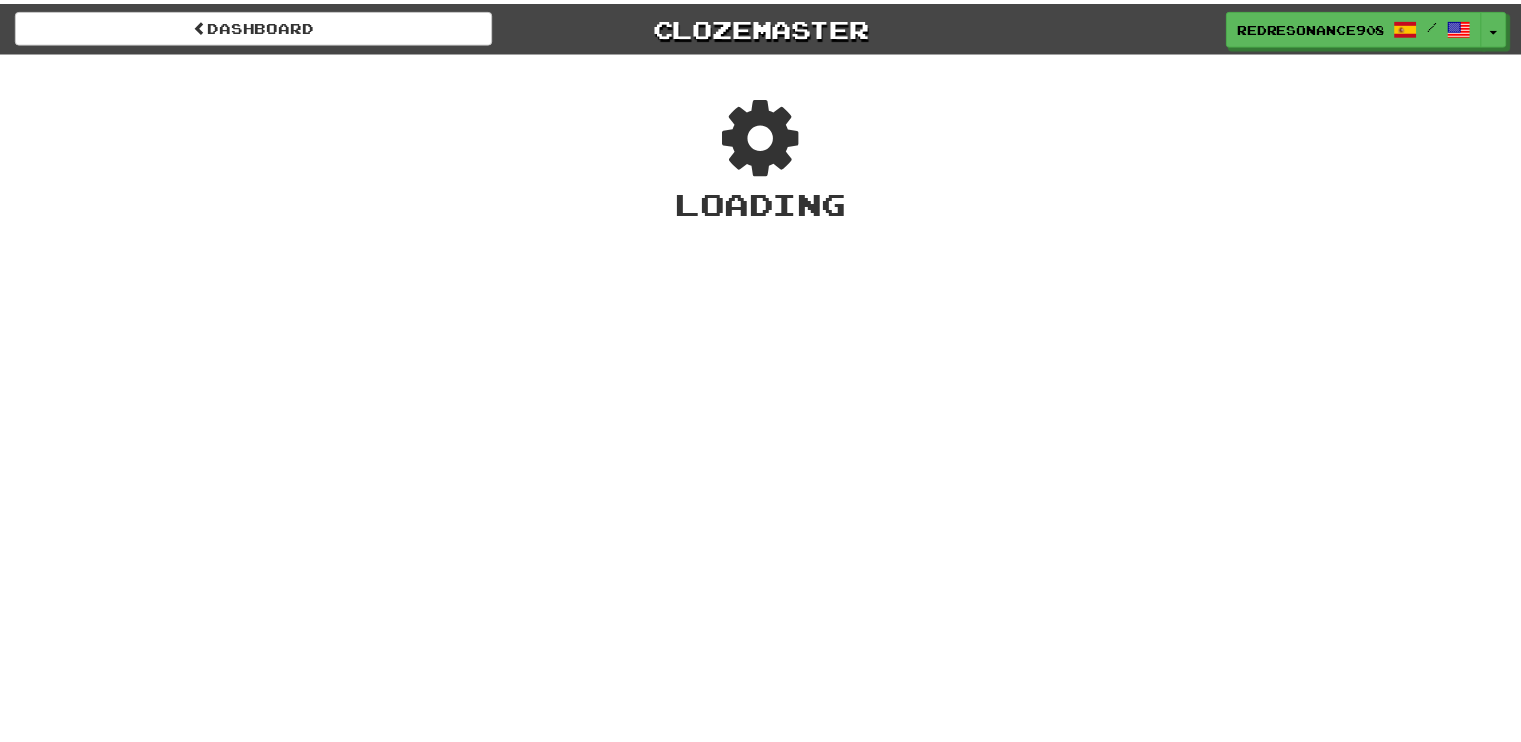 scroll, scrollTop: 0, scrollLeft: 0, axis: both 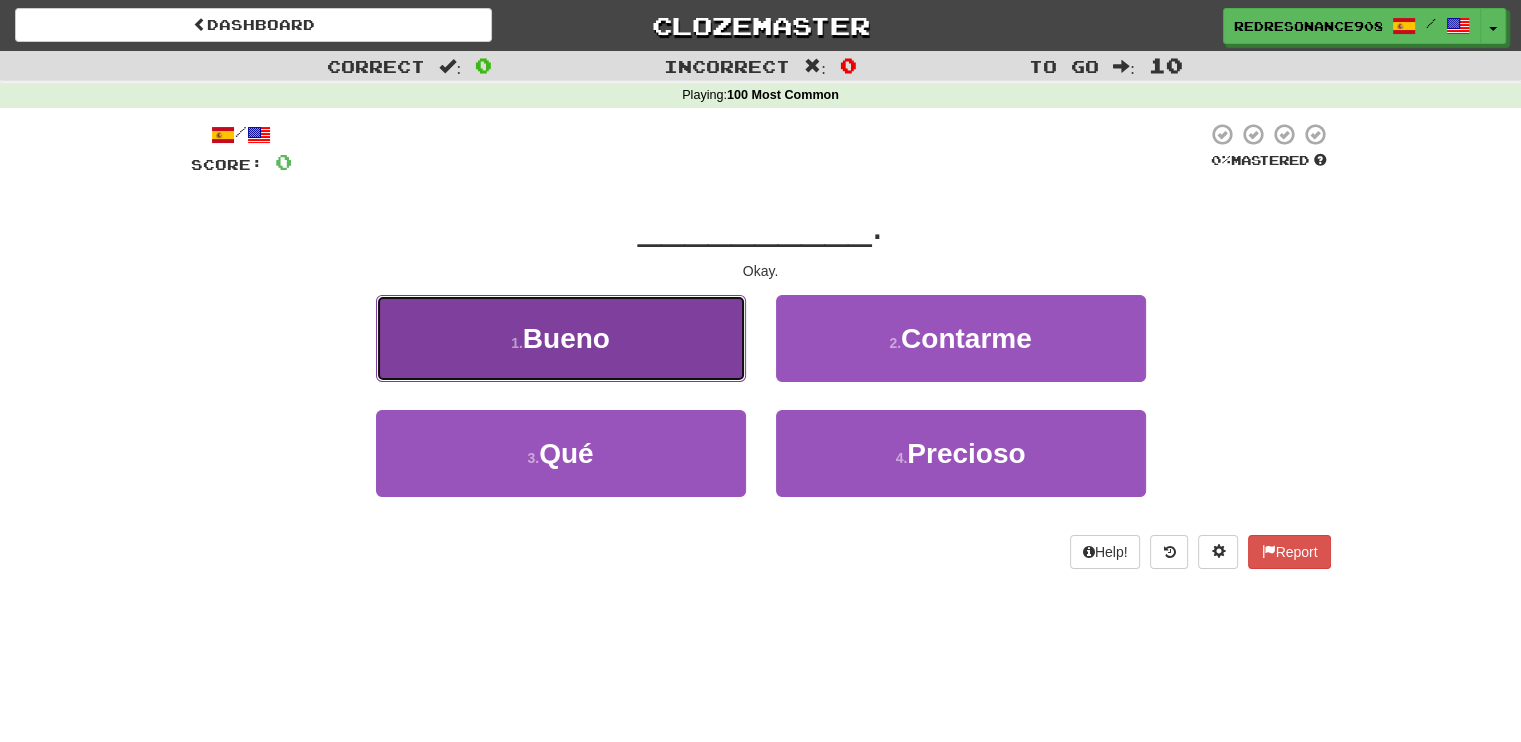 click on "Bueno" at bounding box center [566, 338] 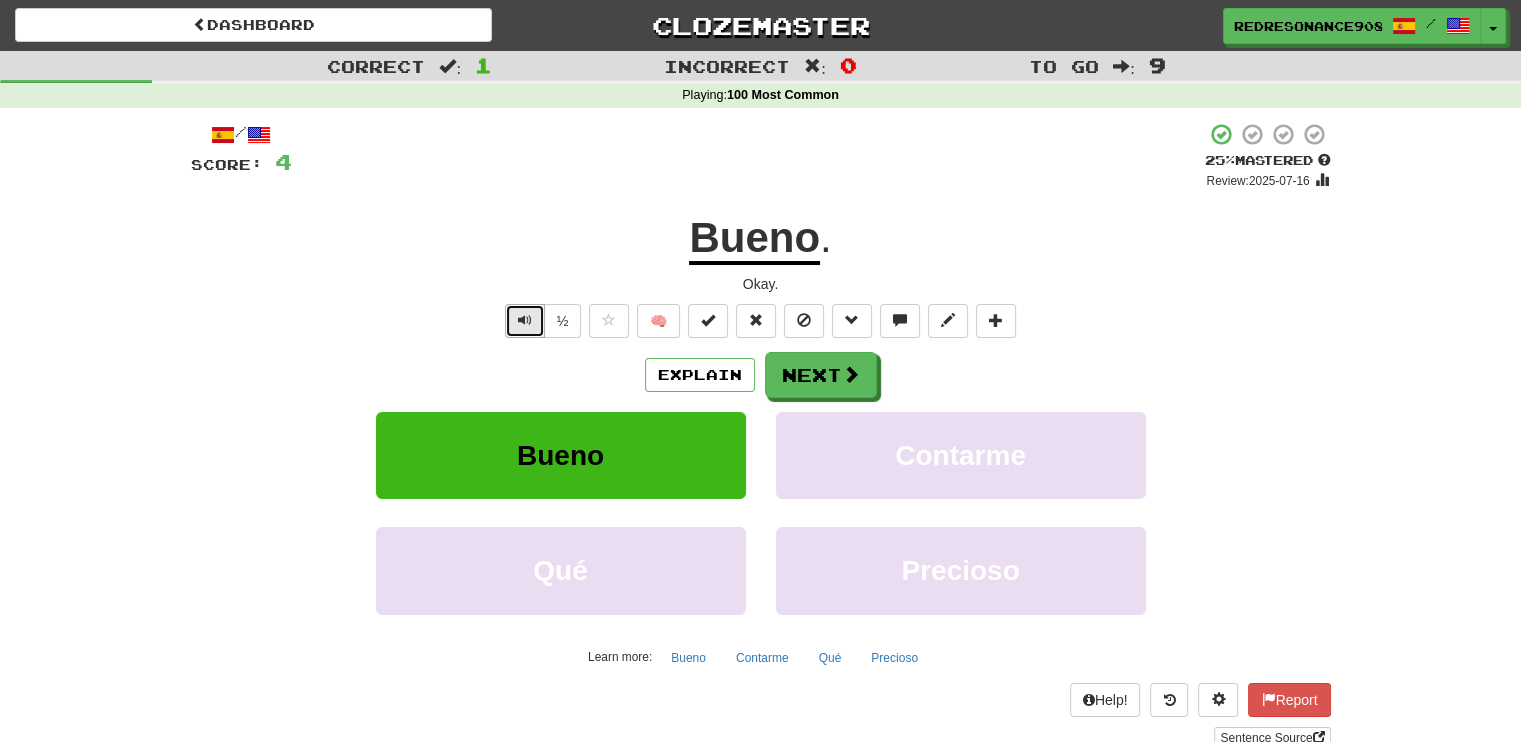 click at bounding box center (525, 320) 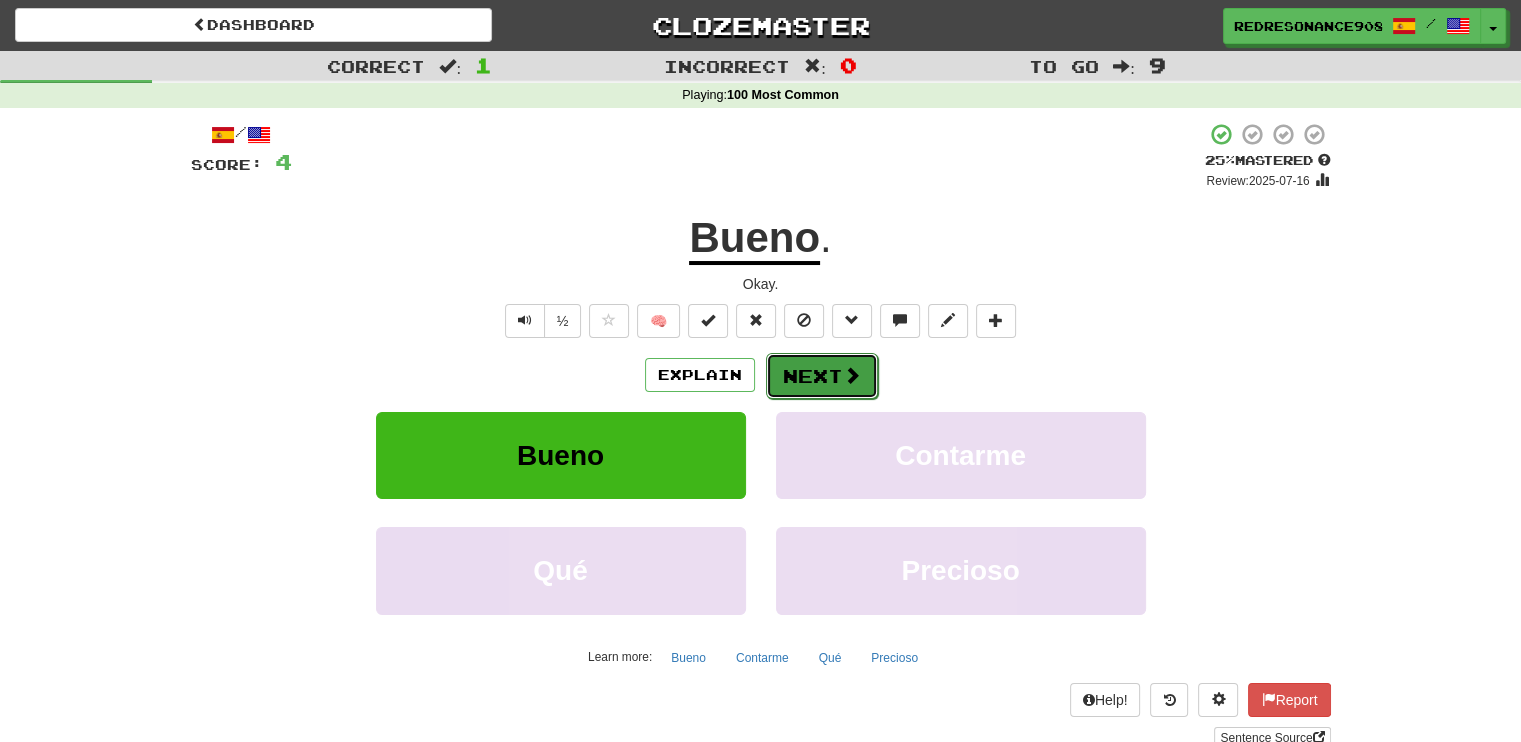 click on "Next" at bounding box center (822, 376) 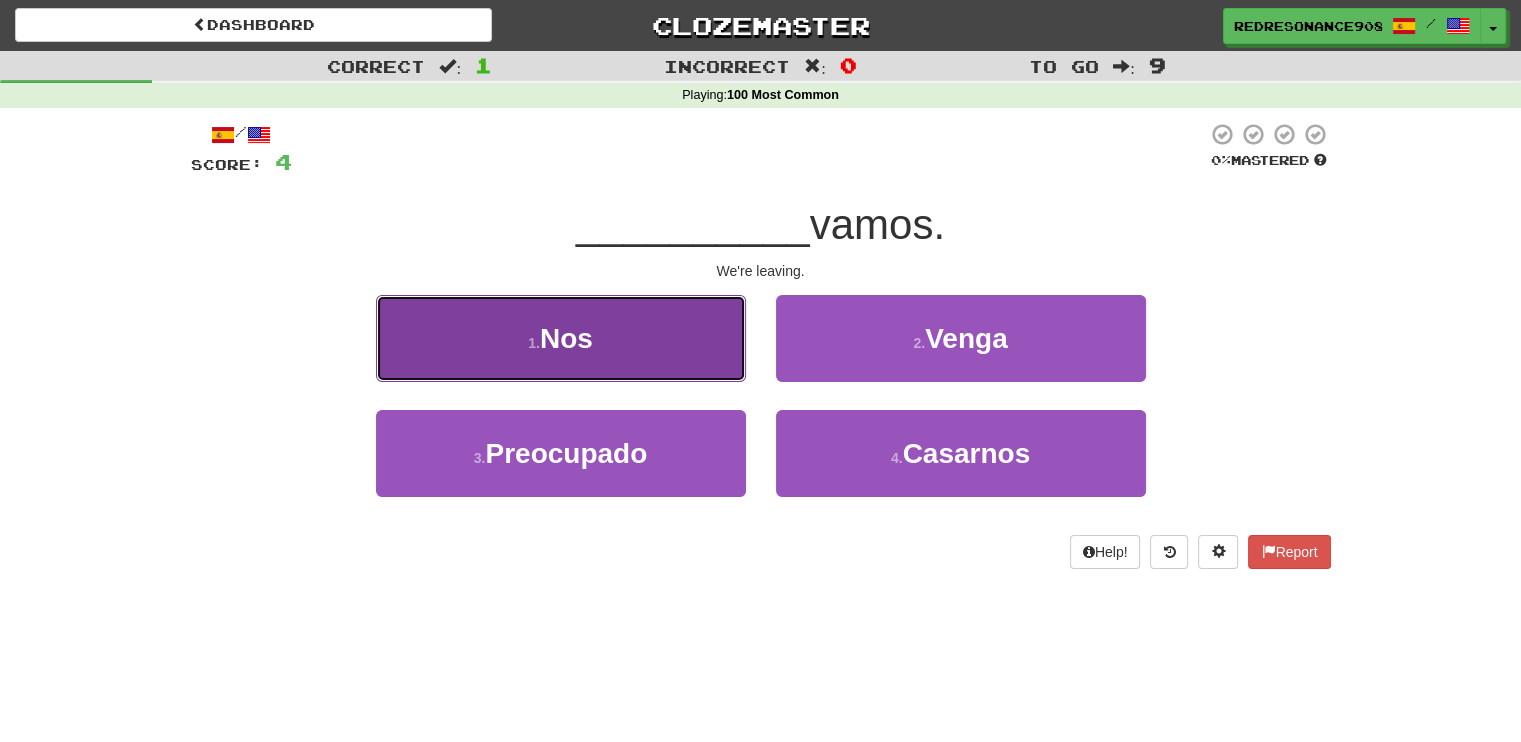 click on "1 .  Nos" at bounding box center (561, 338) 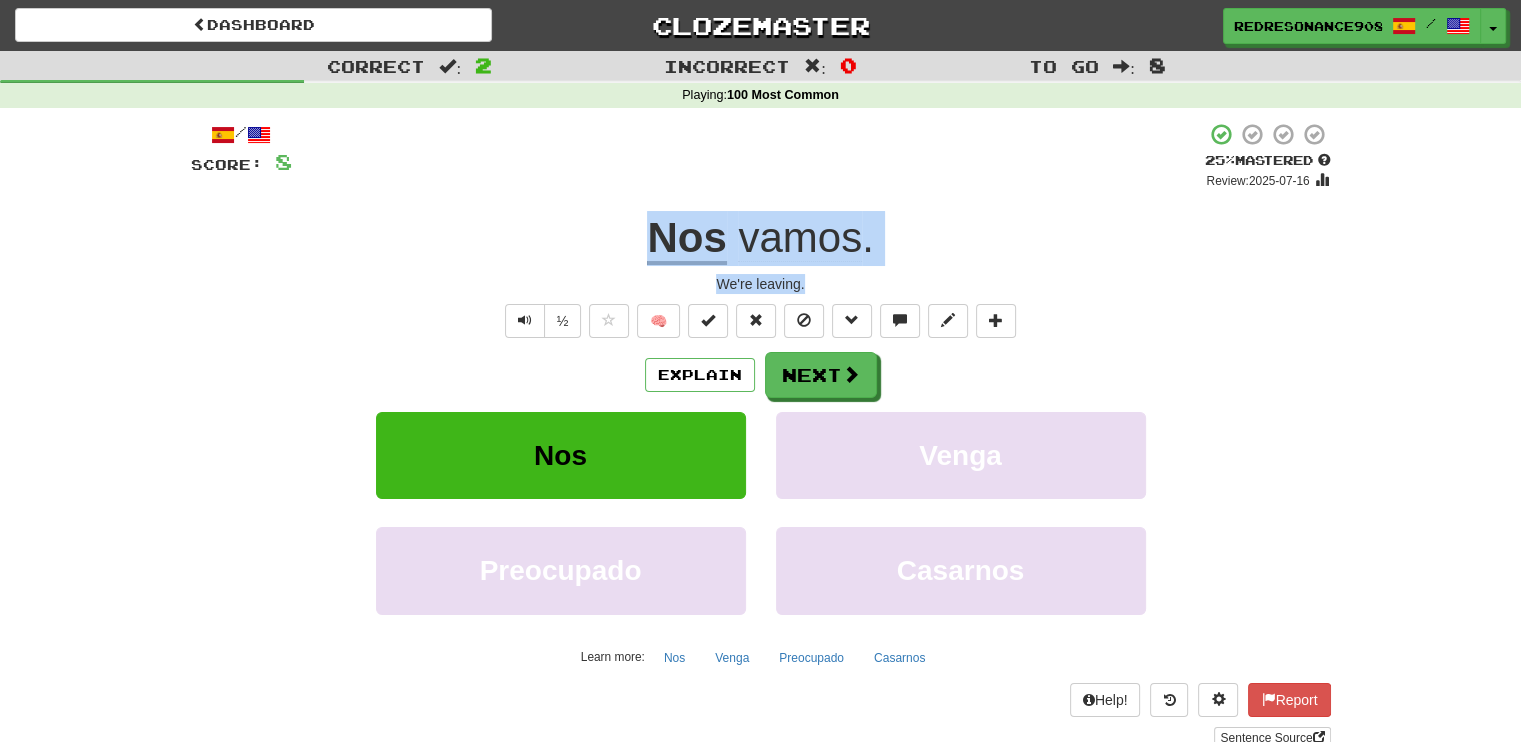 drag, startPoint x: 650, startPoint y: 239, endPoint x: 879, endPoint y: 267, distance: 230.70544 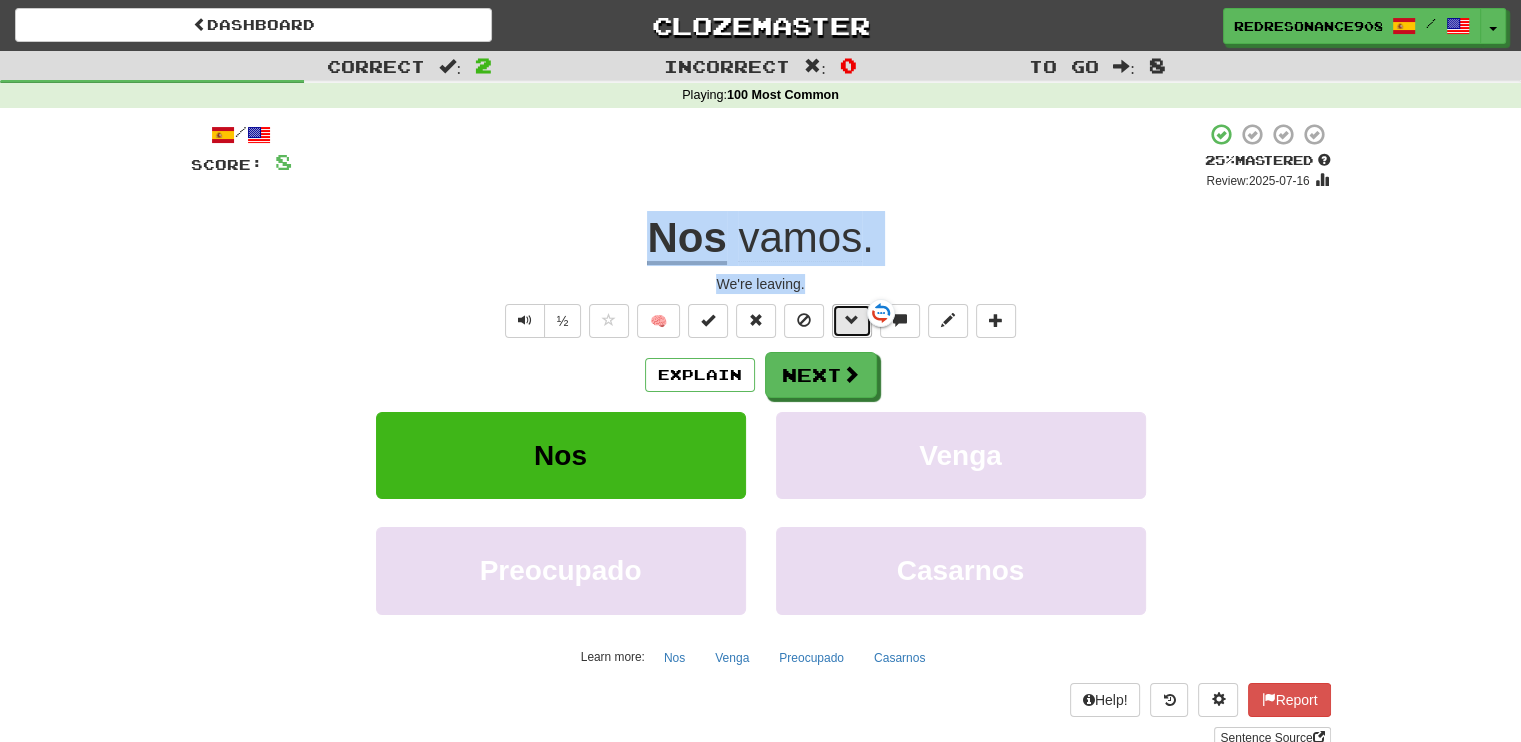 click at bounding box center (852, 320) 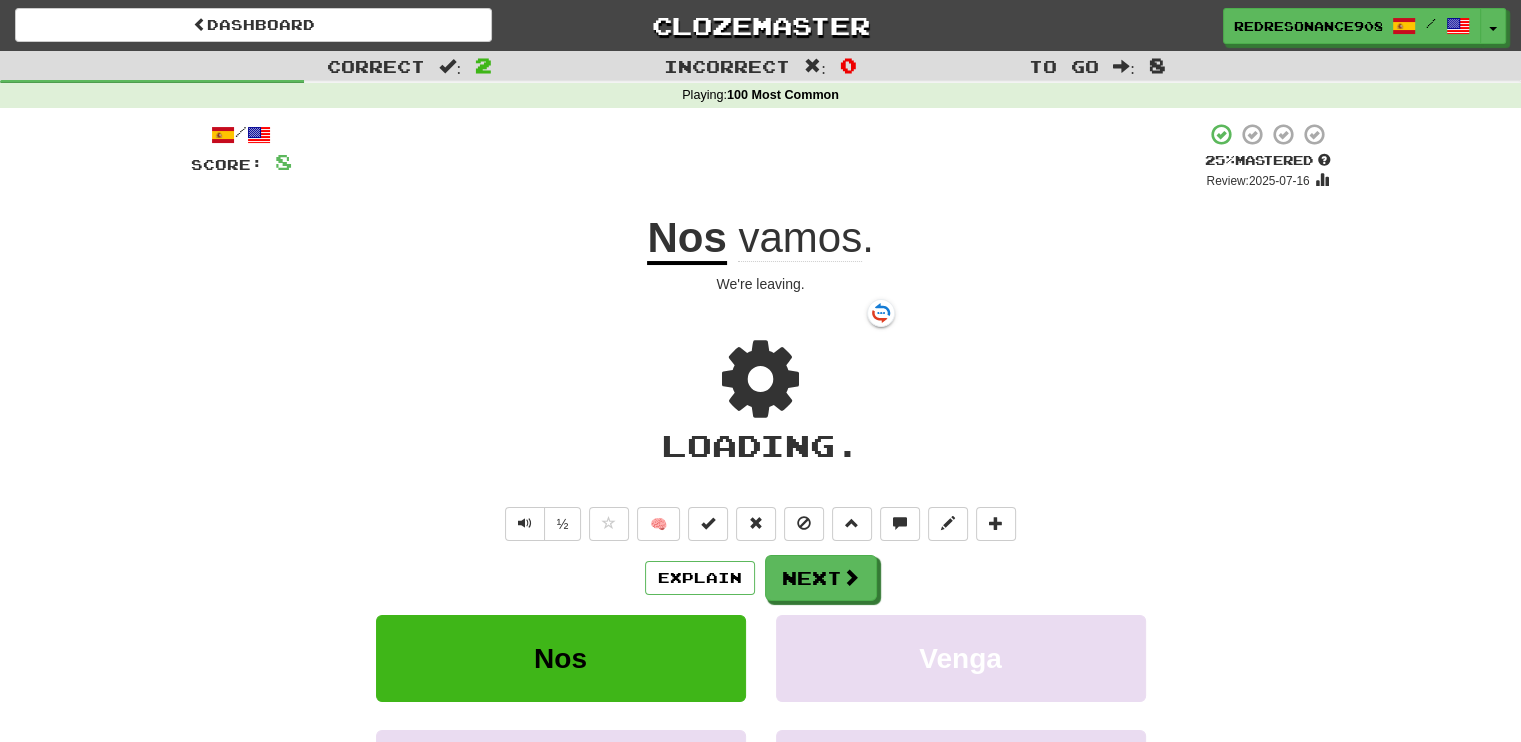 click on "Loading ." at bounding box center [761, 400] 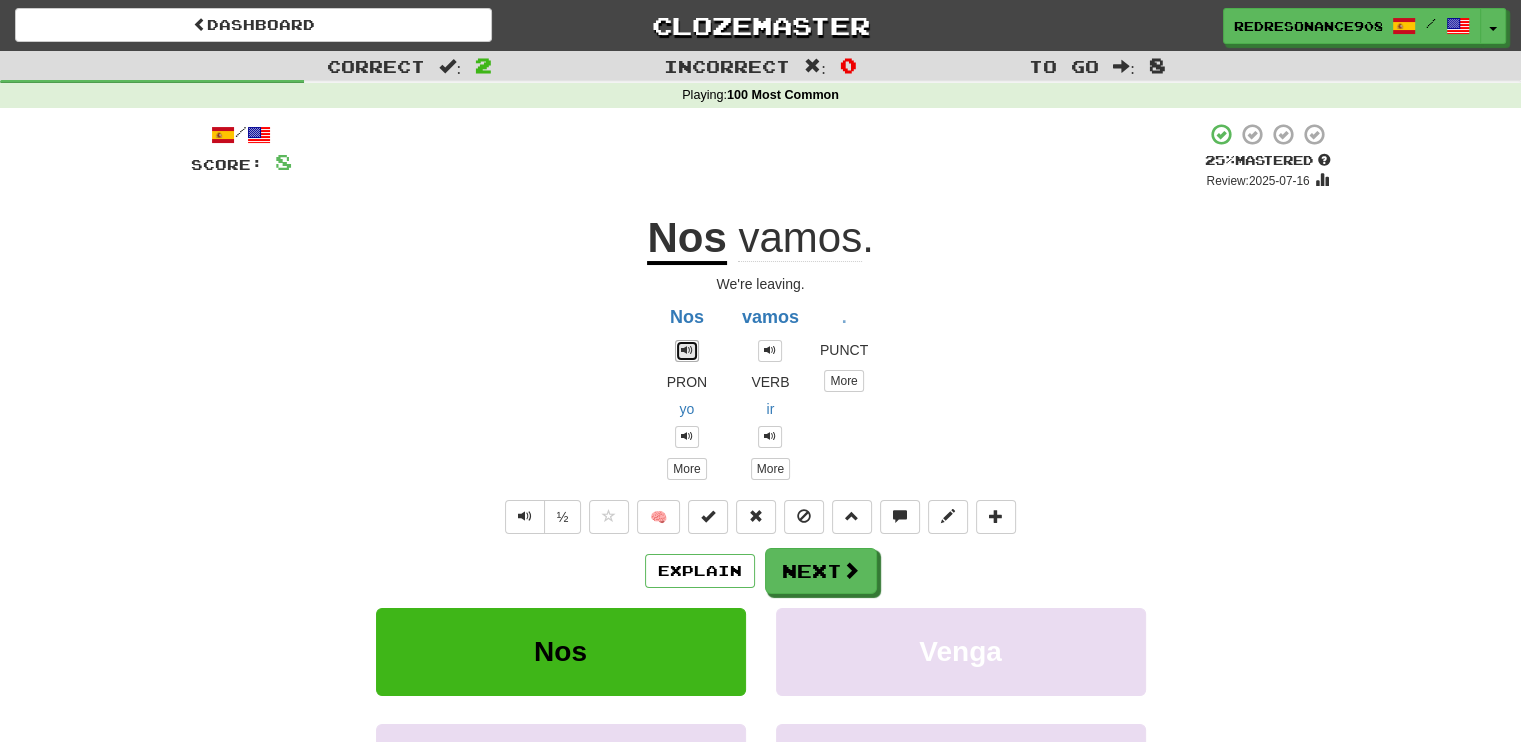 click at bounding box center [687, 351] 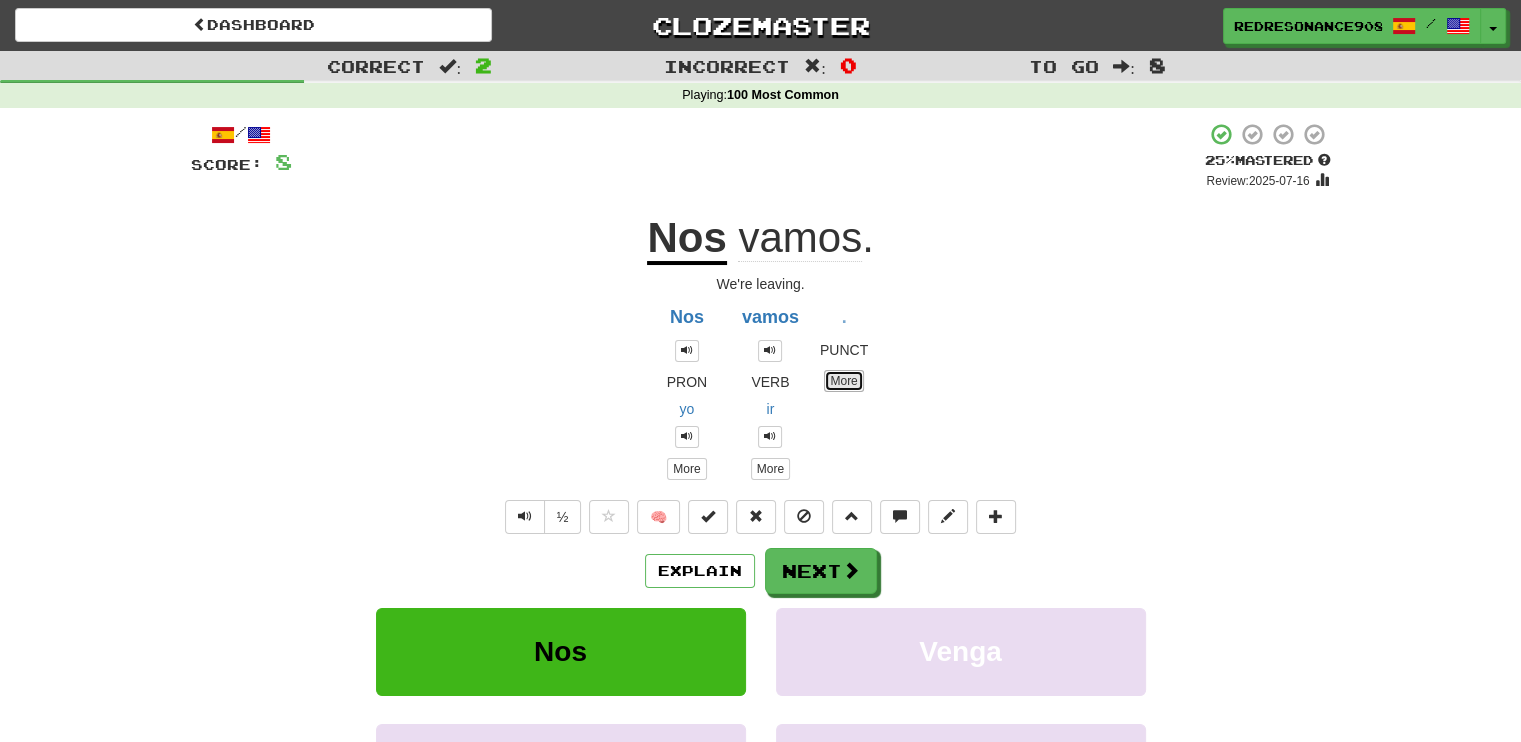 click on "More" at bounding box center (843, 381) 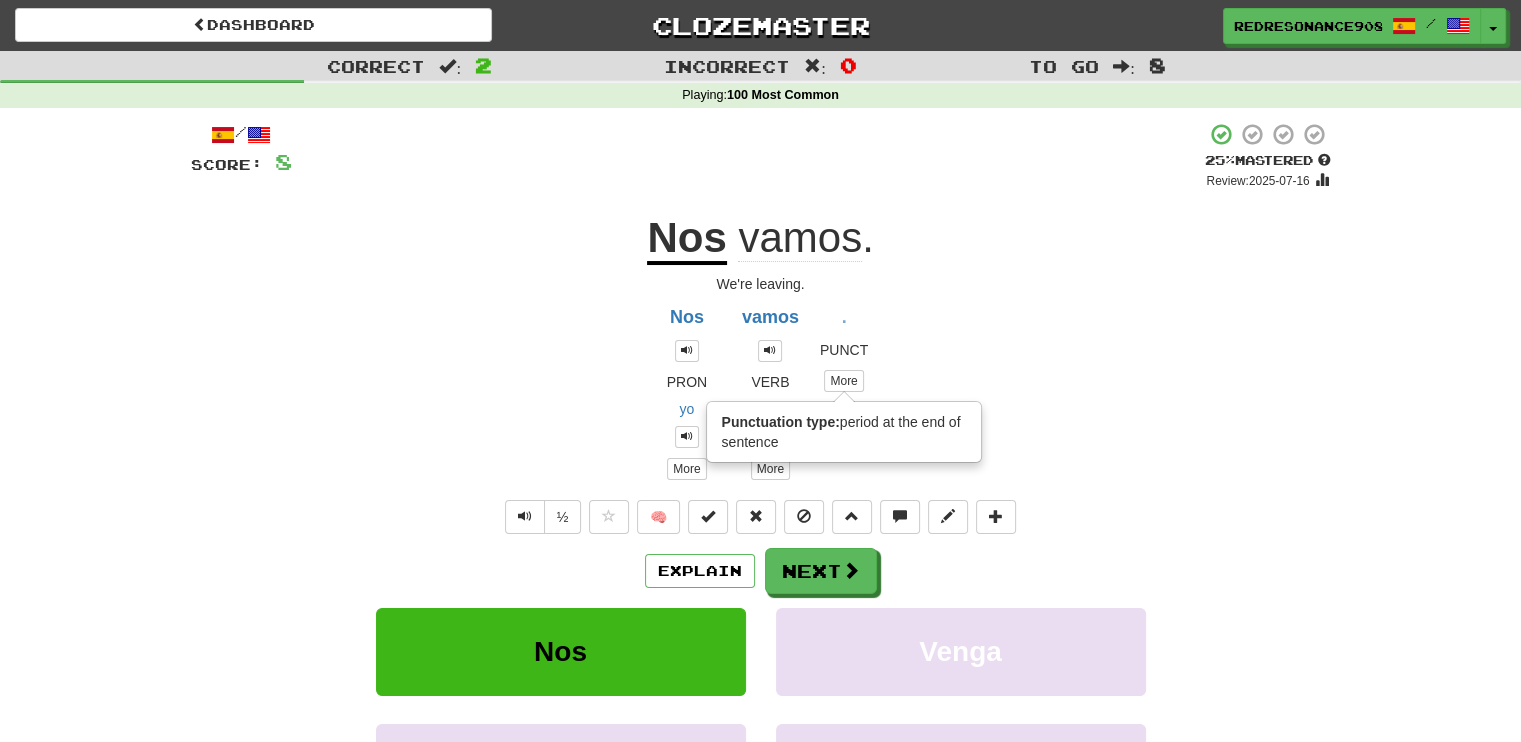 click at bounding box center (770, 356) 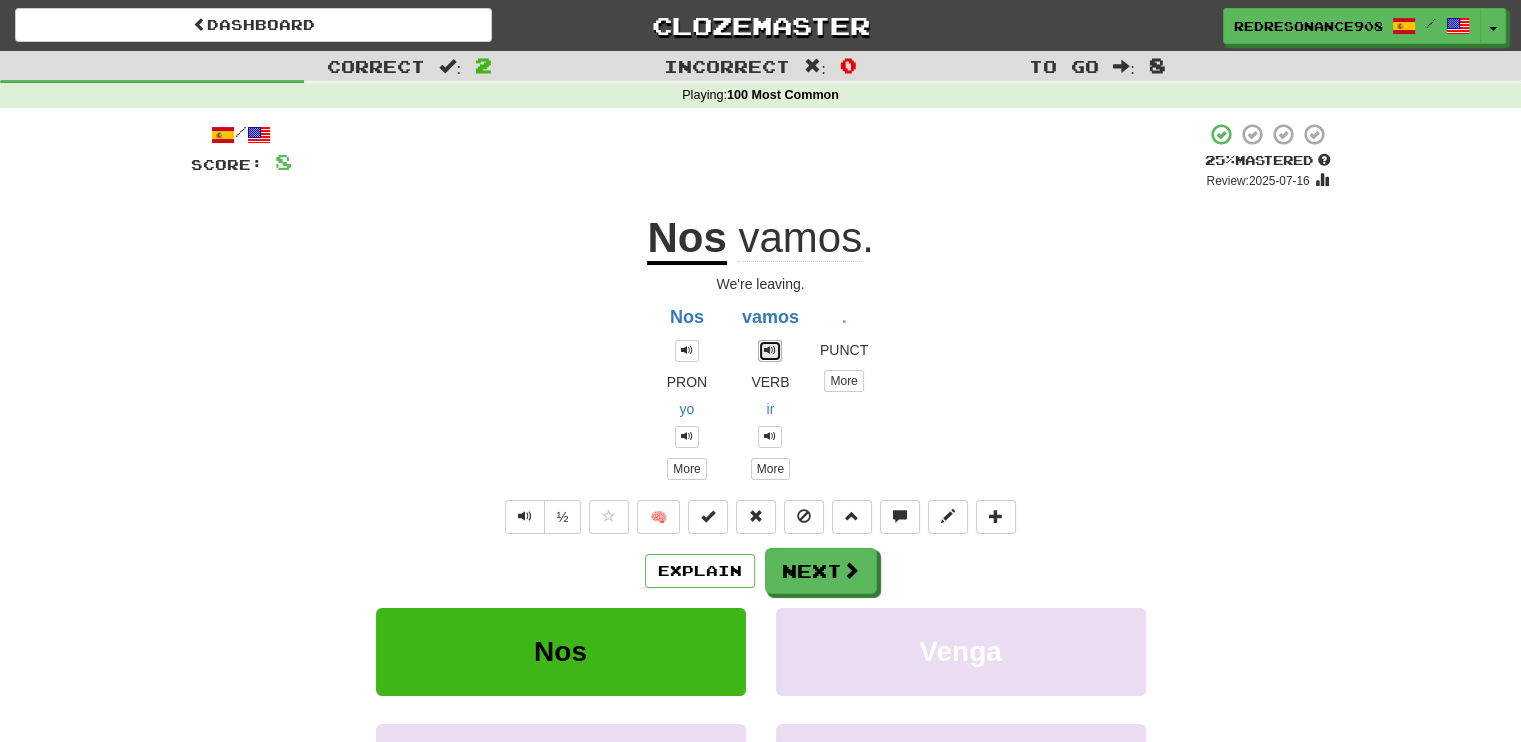 click at bounding box center (770, 350) 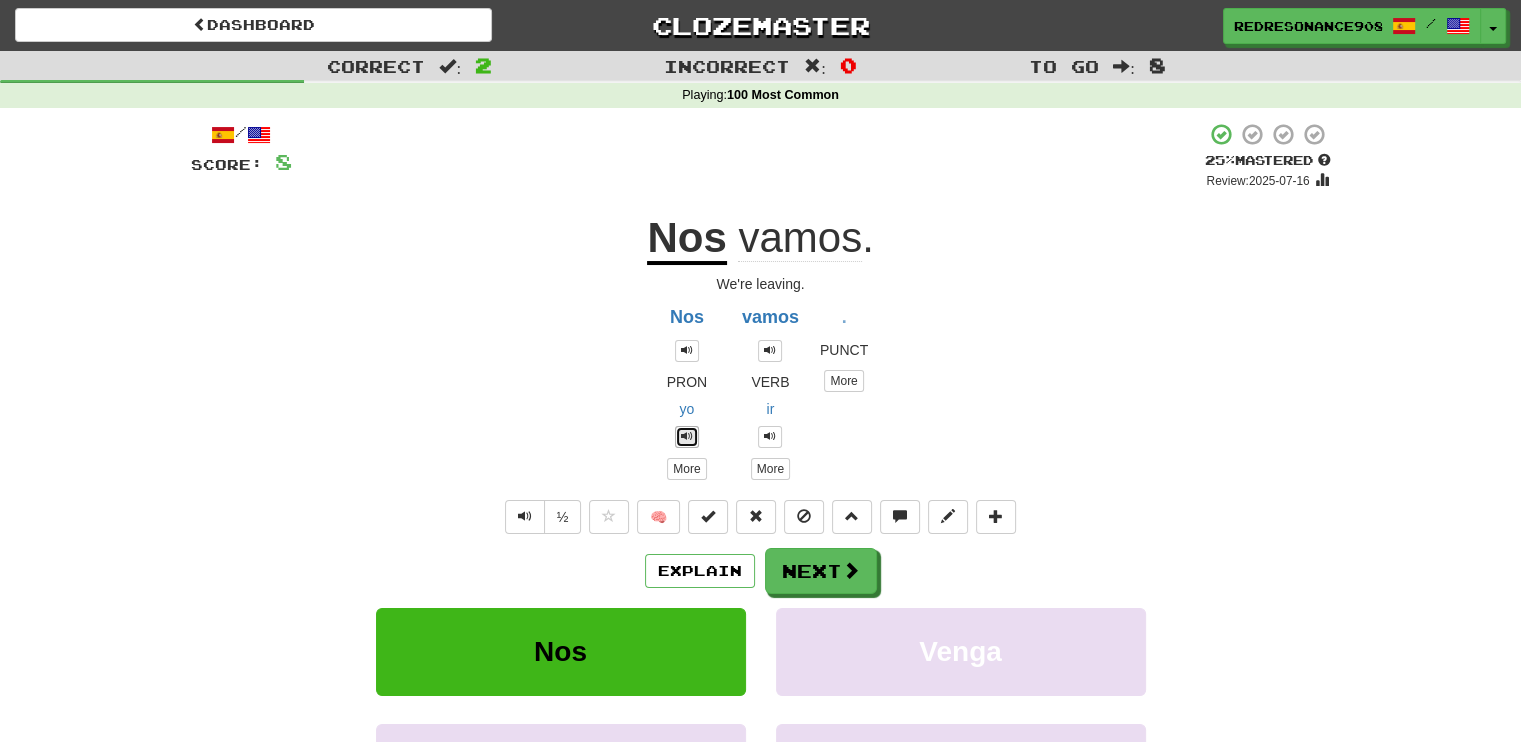 click at bounding box center [687, 436] 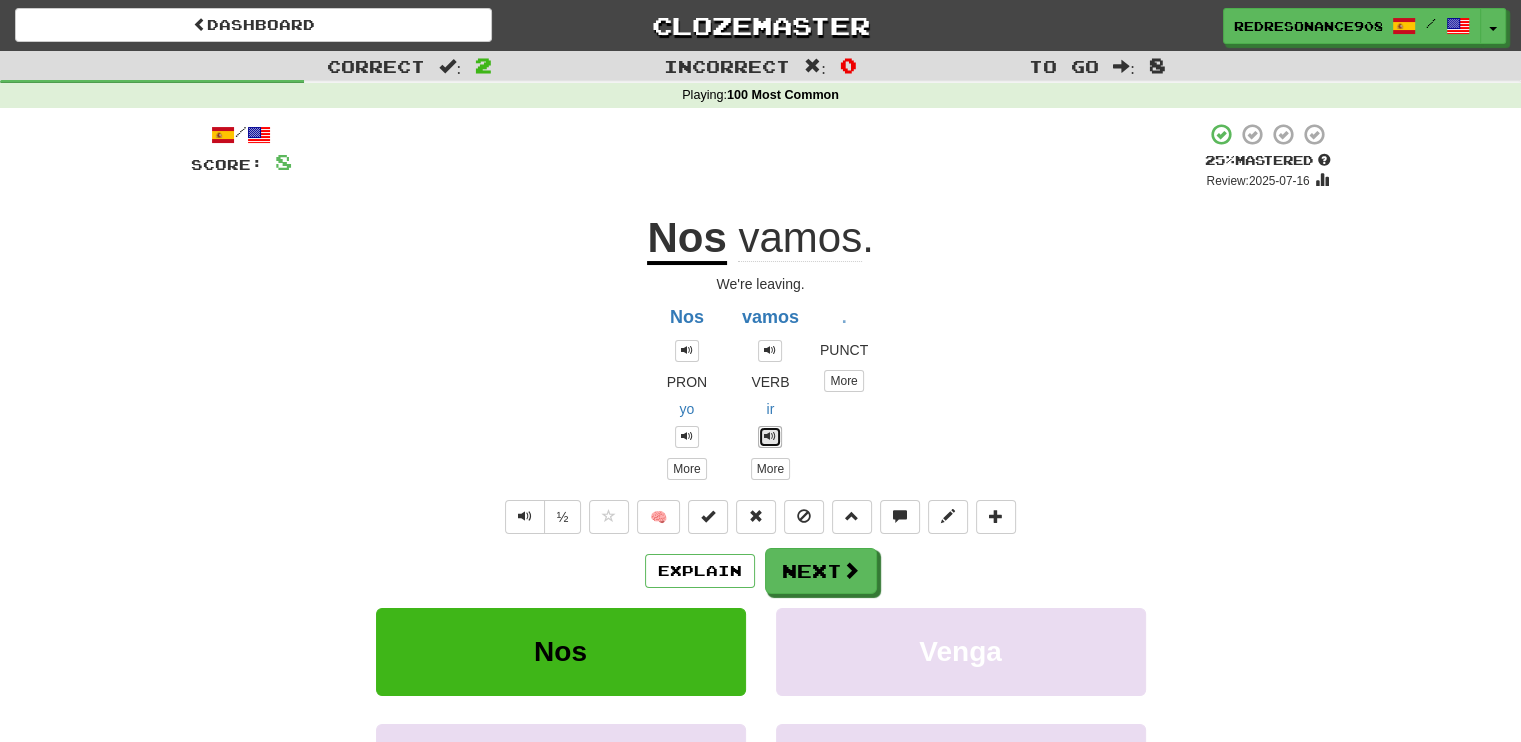 click at bounding box center (770, 437) 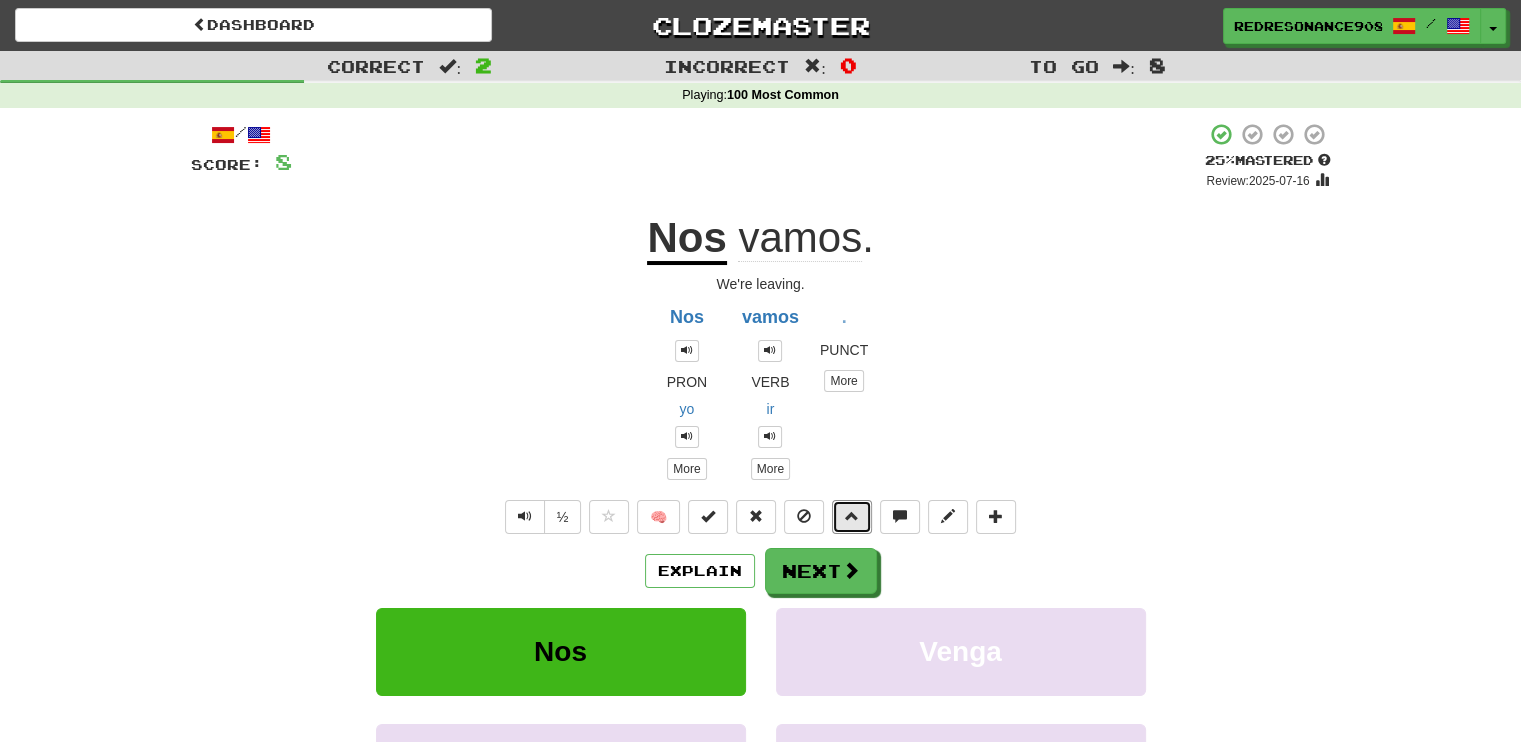 click at bounding box center (852, 516) 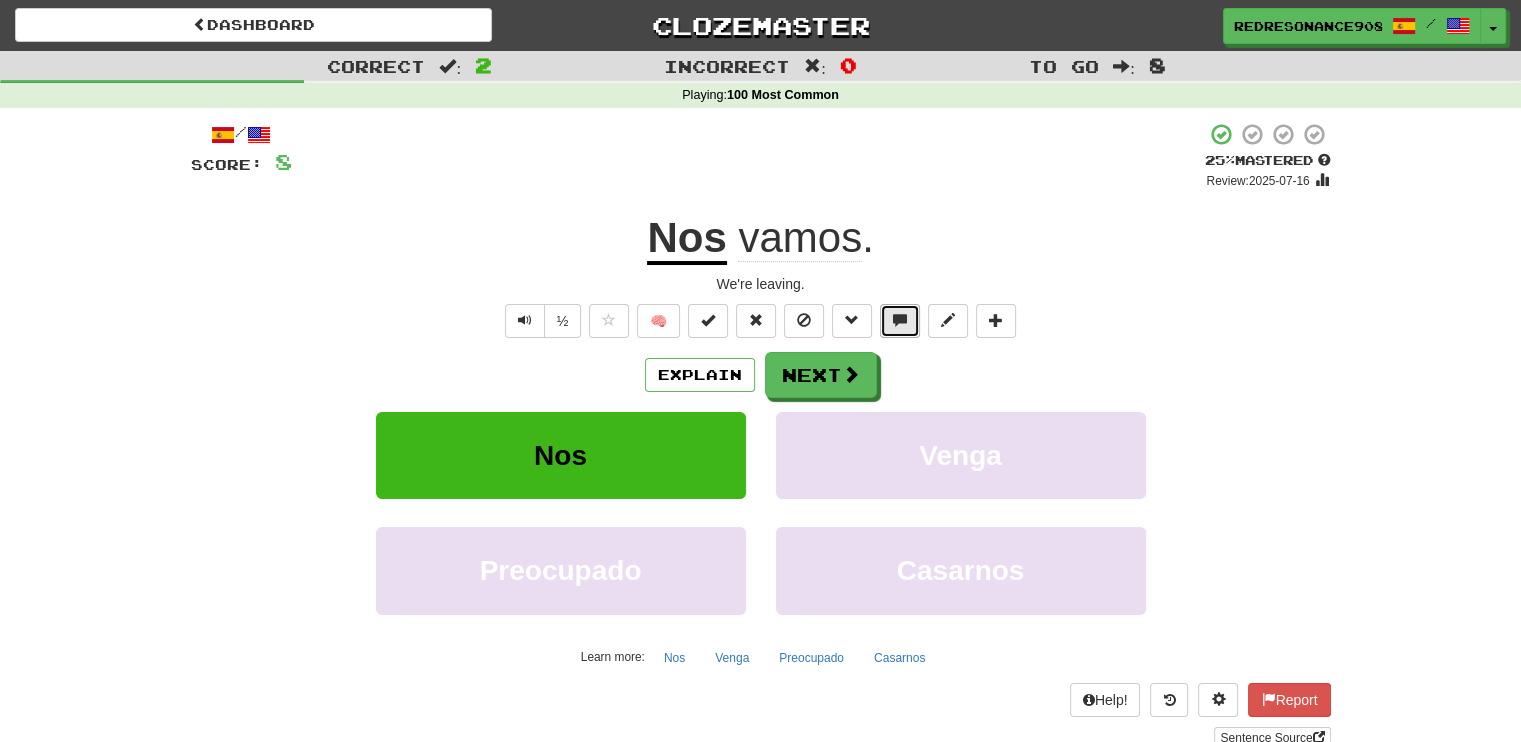 click at bounding box center [900, 321] 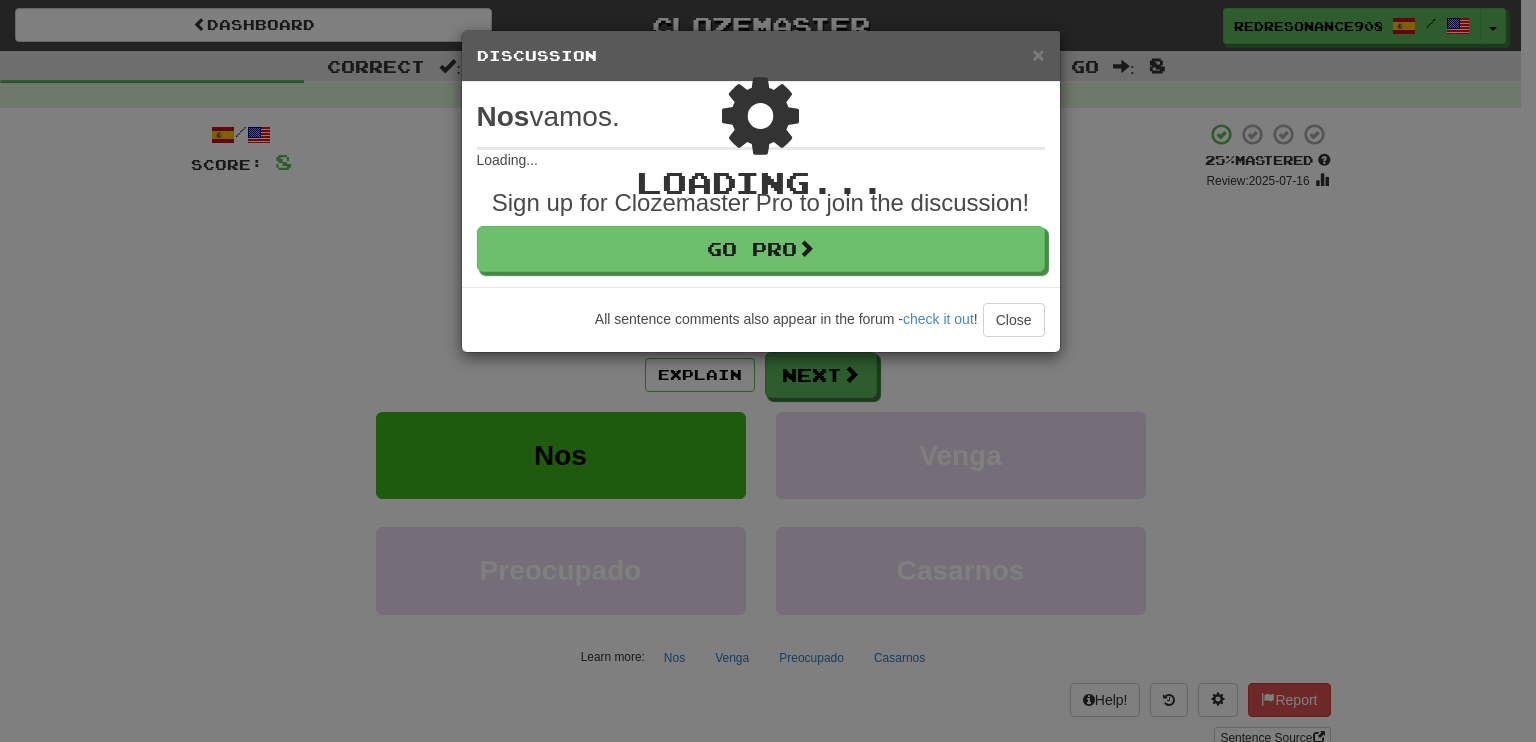 click on "Loading ..." at bounding box center [761, 191] 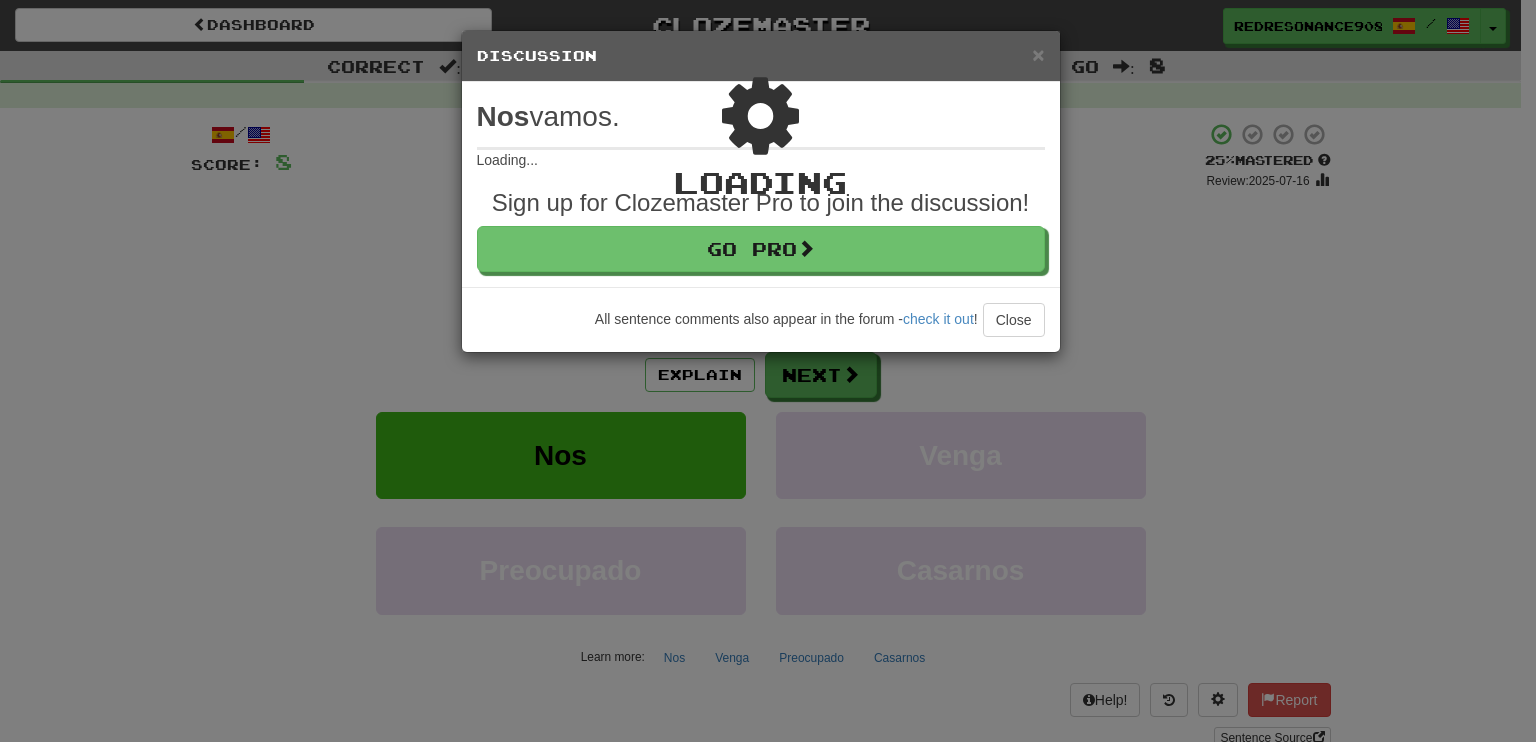 click on "Loading" at bounding box center (761, 191) 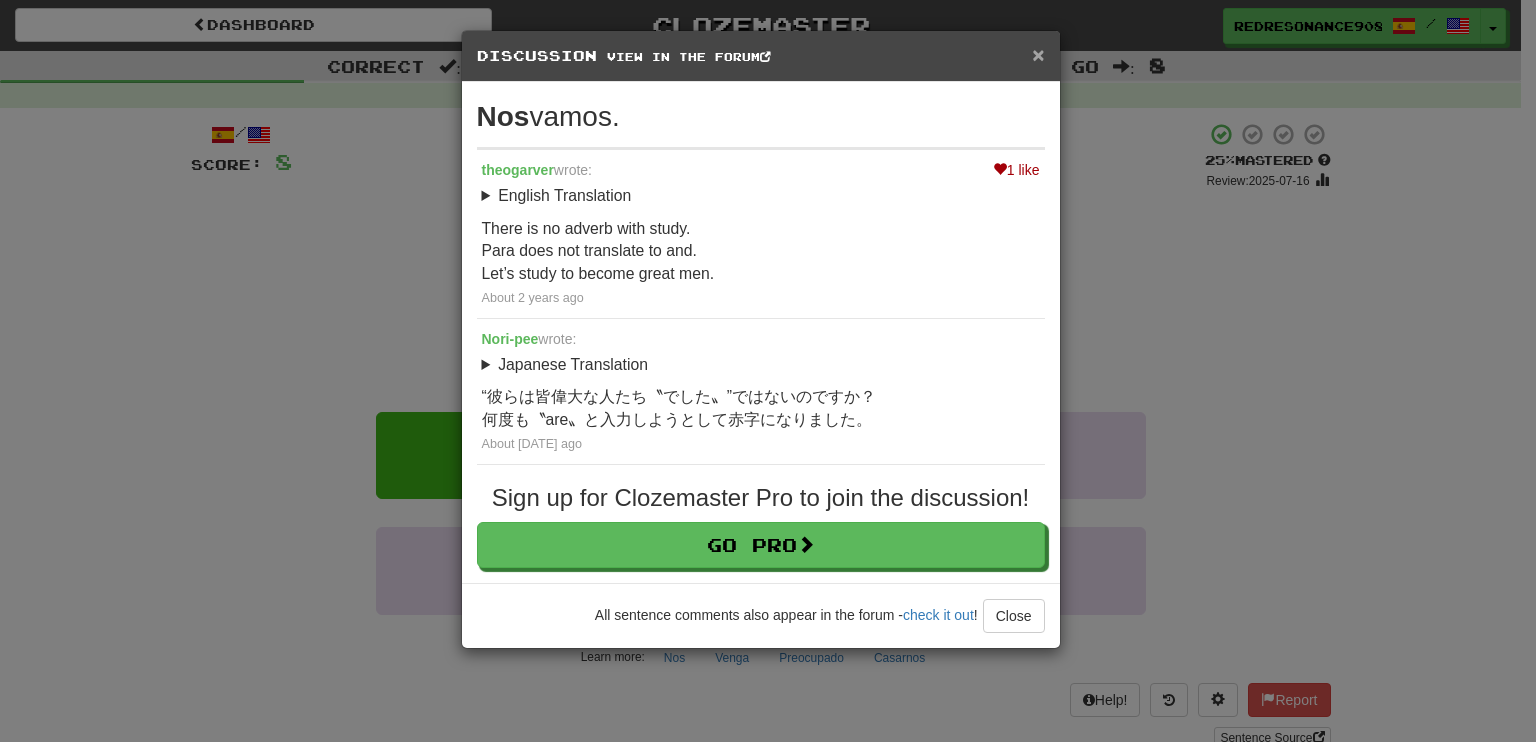 click on "×" at bounding box center [1038, 54] 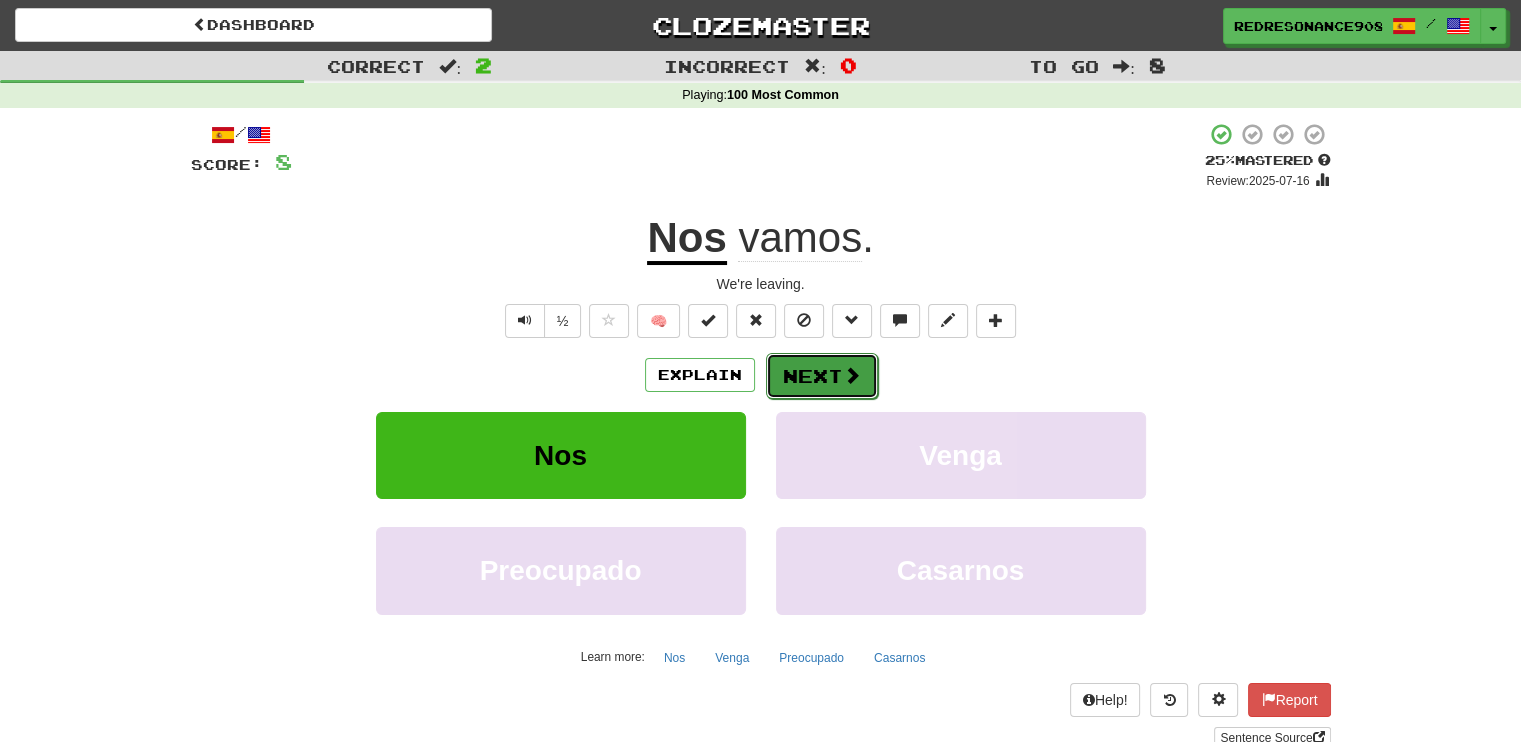 click at bounding box center (852, 375) 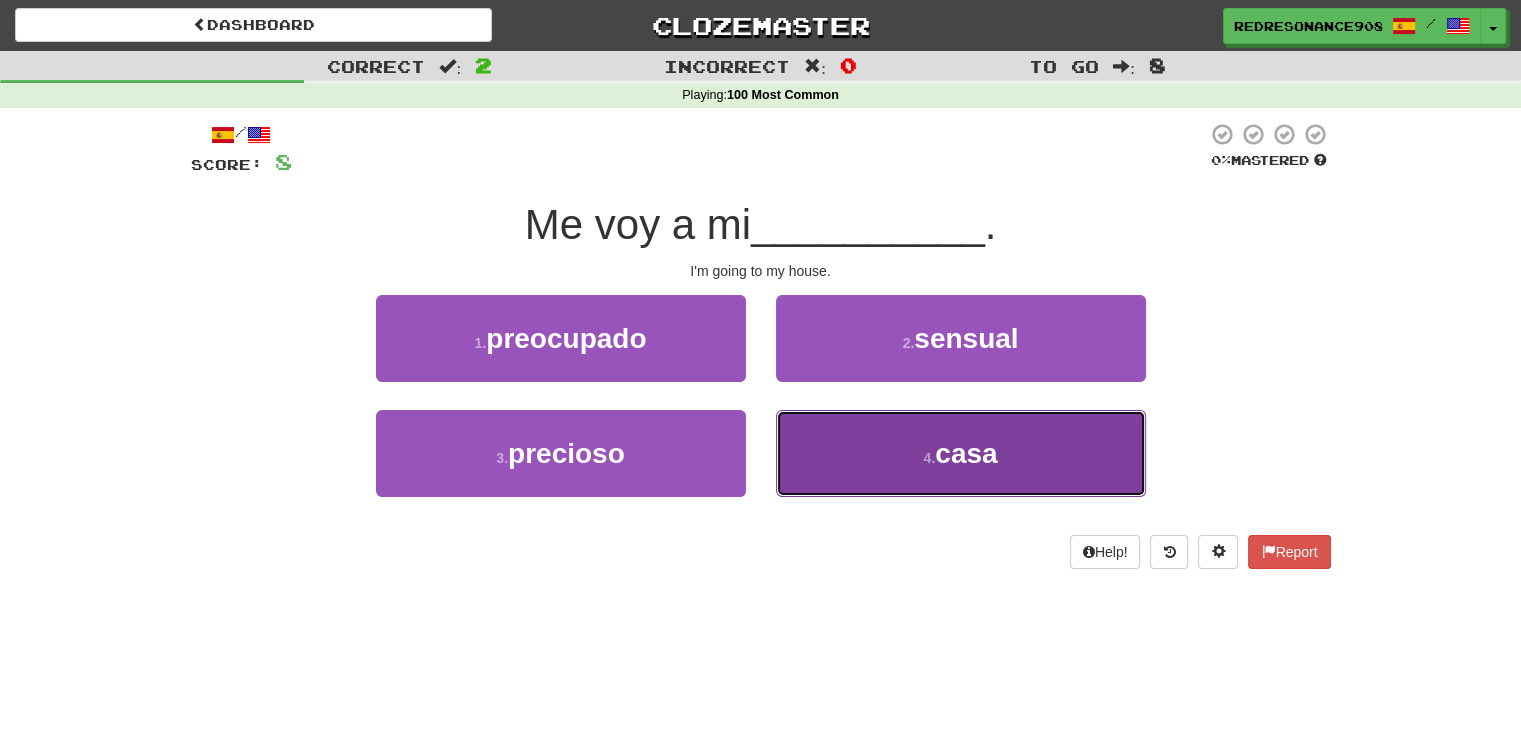 click on "casa" at bounding box center [966, 453] 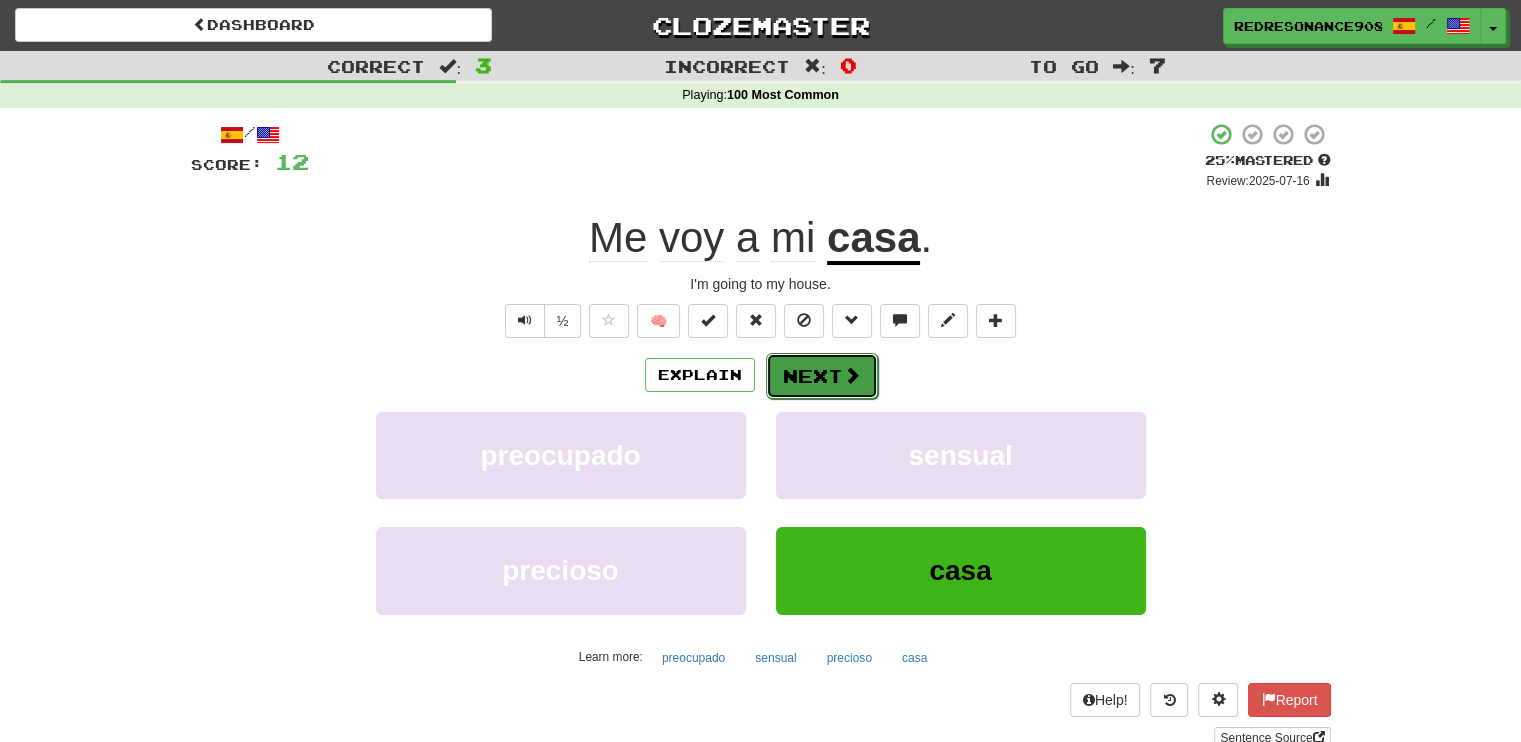 click on "Next" at bounding box center [822, 376] 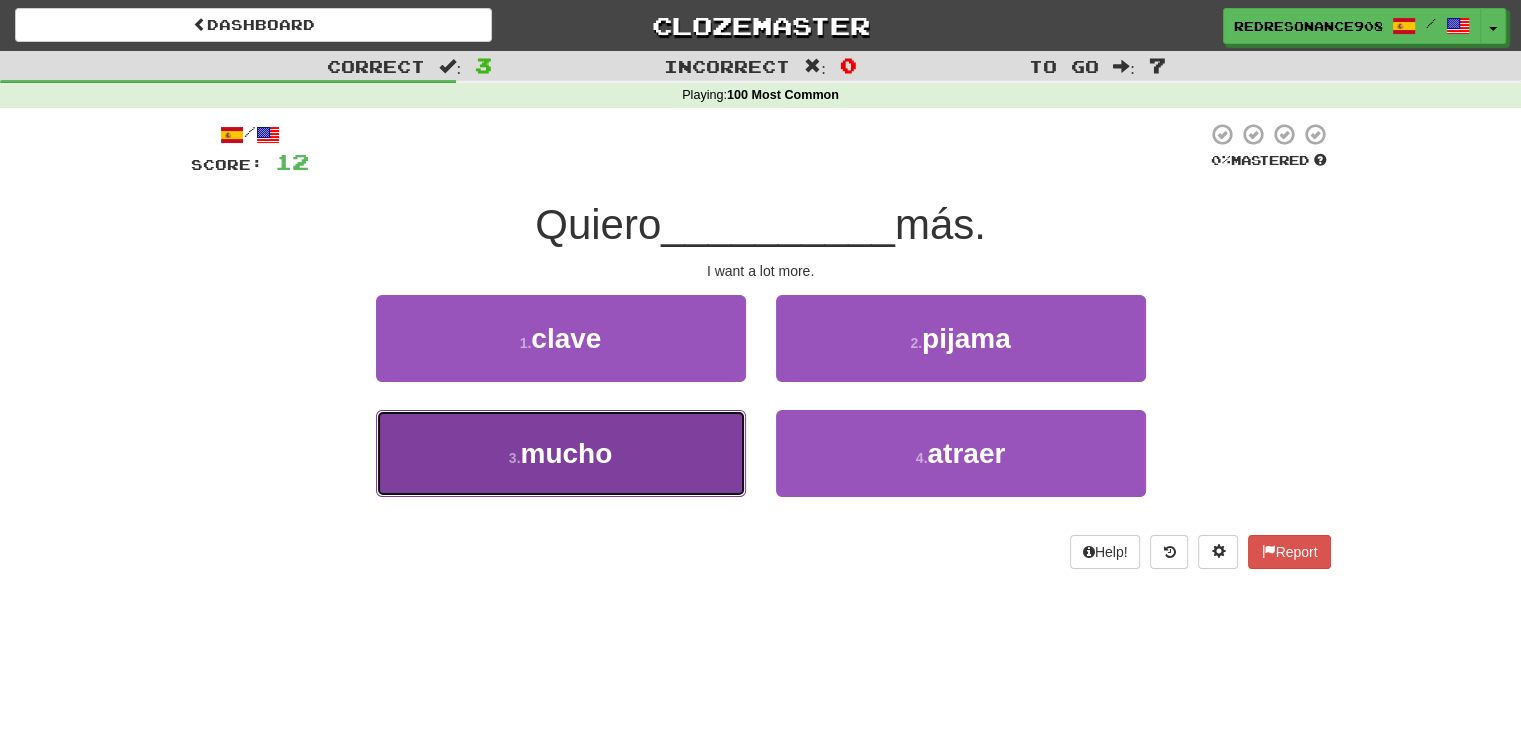 click on "3 .  mucho" at bounding box center (561, 453) 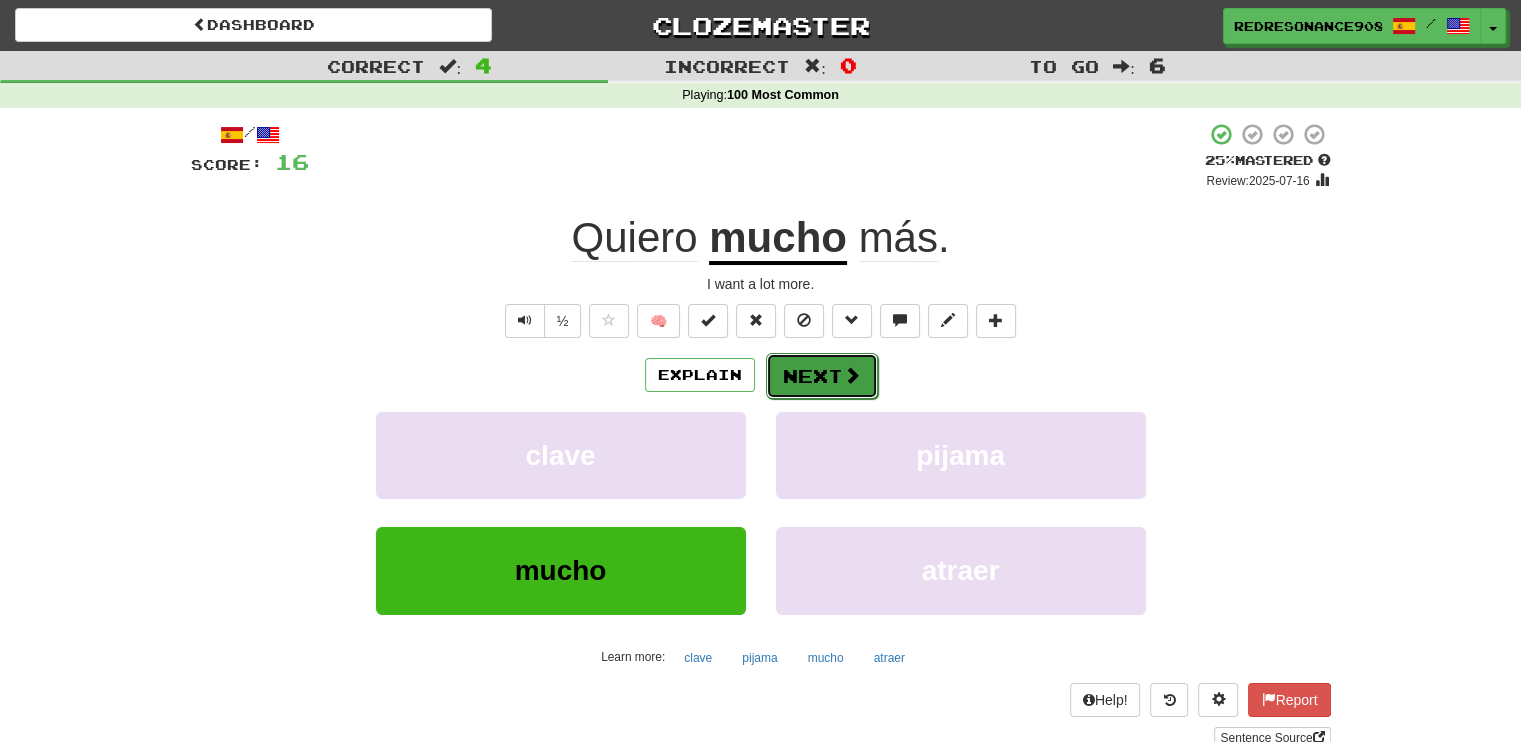 click on "Next" at bounding box center [822, 376] 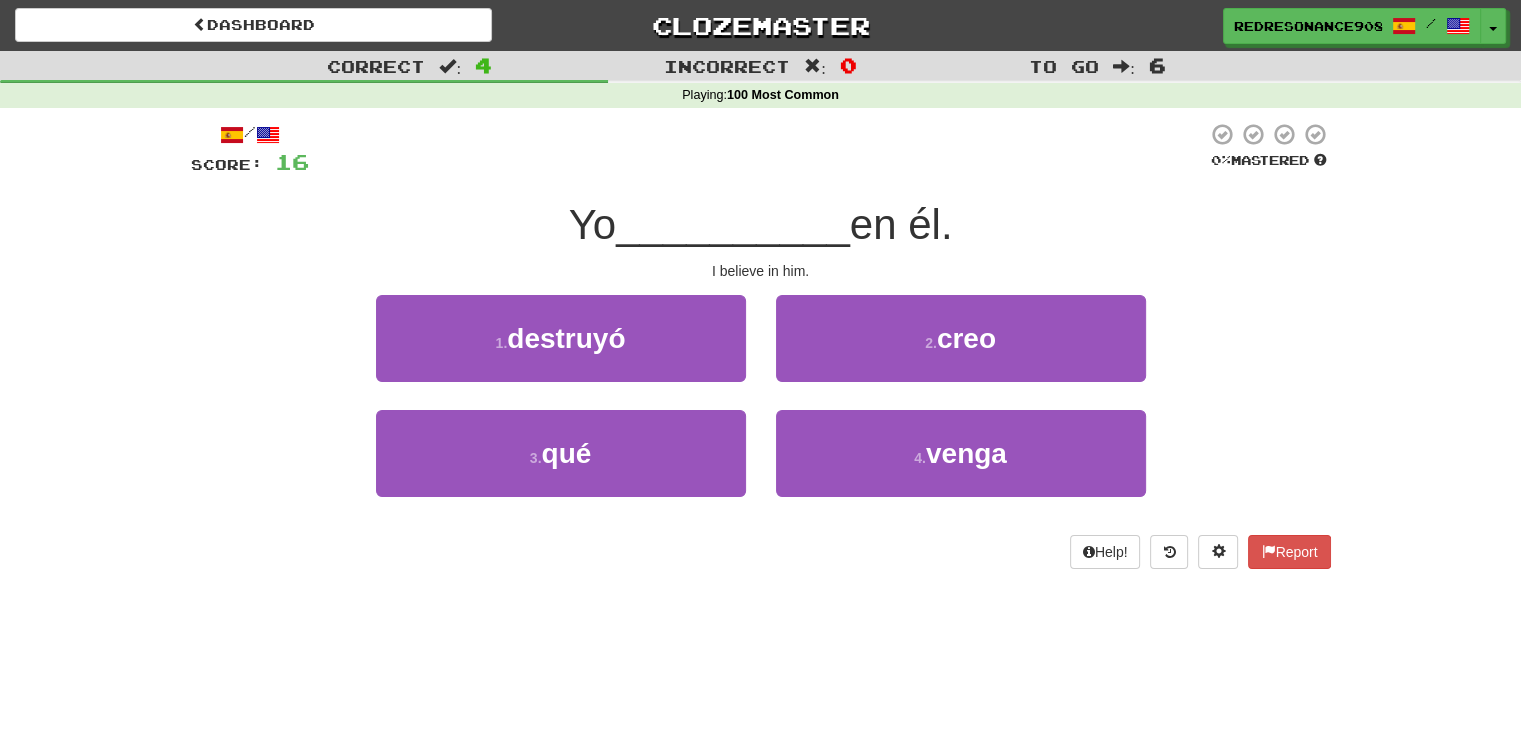 click on "2 .  creo" at bounding box center [961, 352] 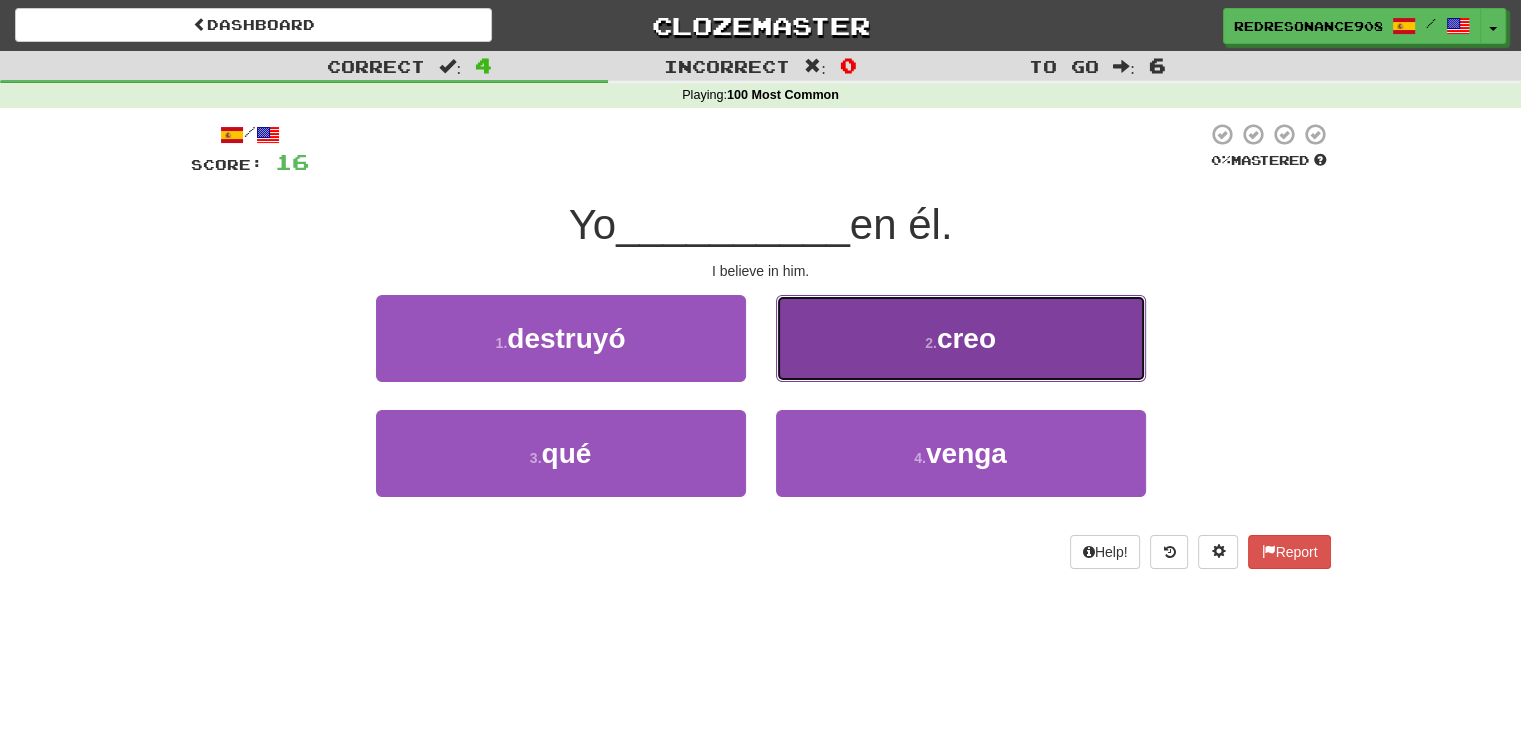 click on "creo" at bounding box center [966, 338] 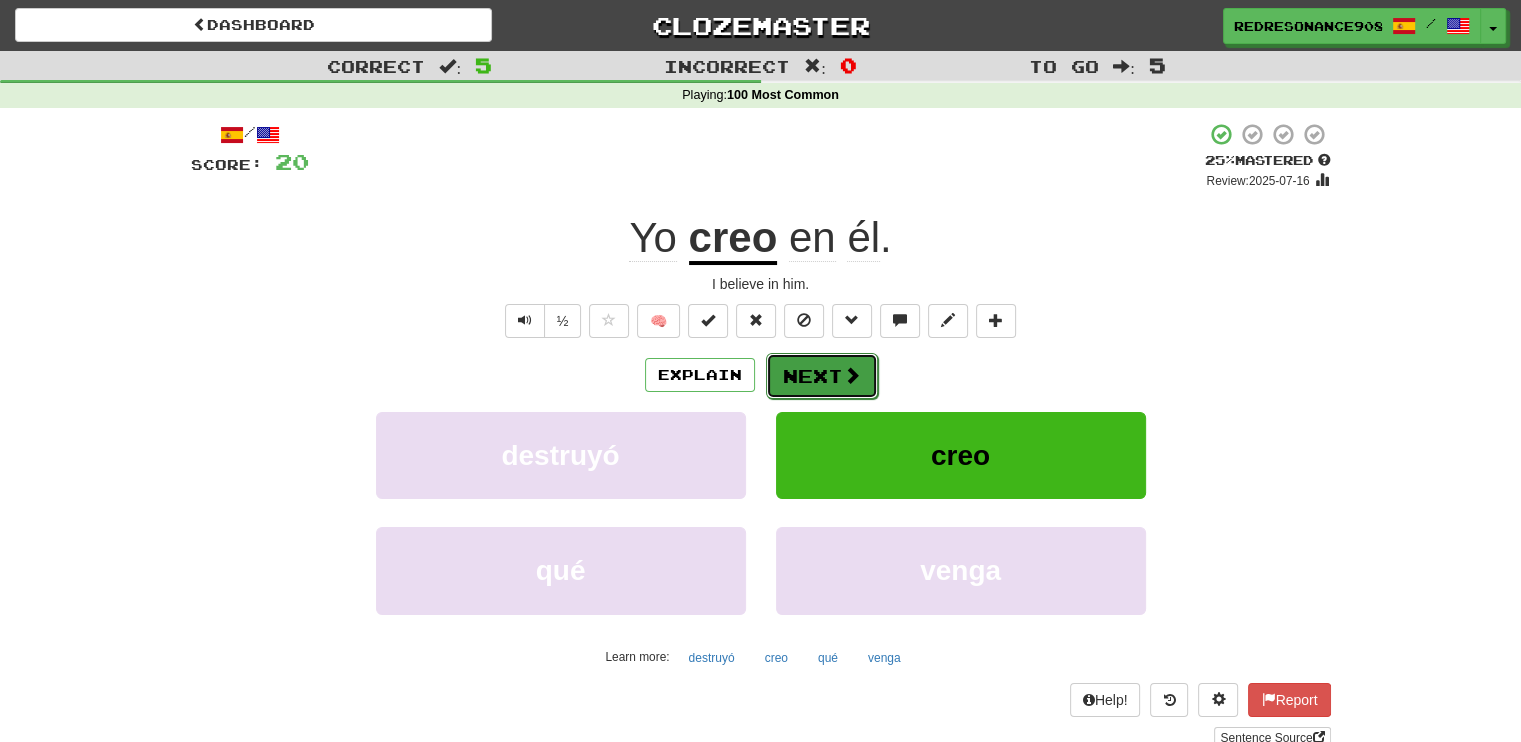 click on "Next" at bounding box center [822, 376] 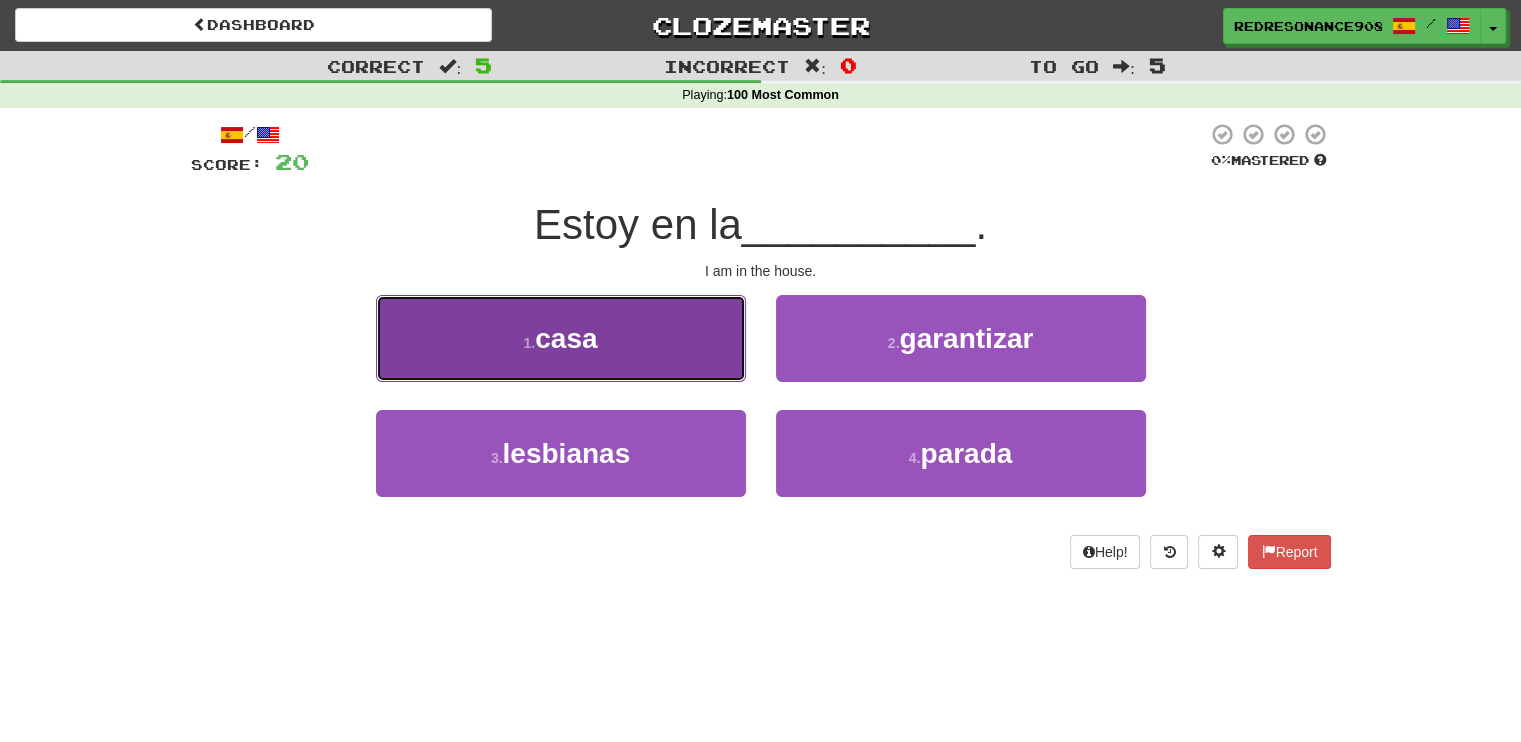 click on "1 .  casa" at bounding box center (561, 338) 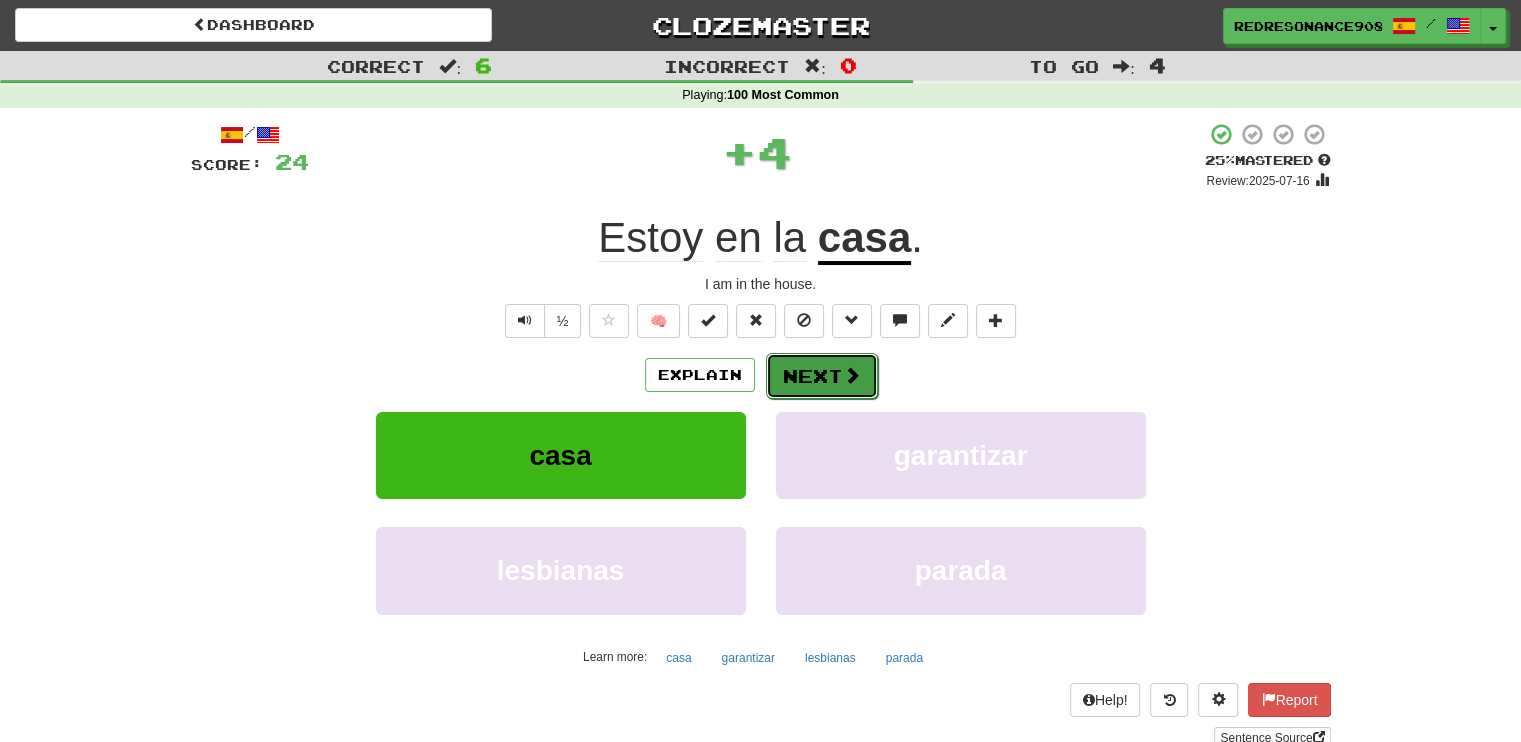 click on "Next" at bounding box center (822, 376) 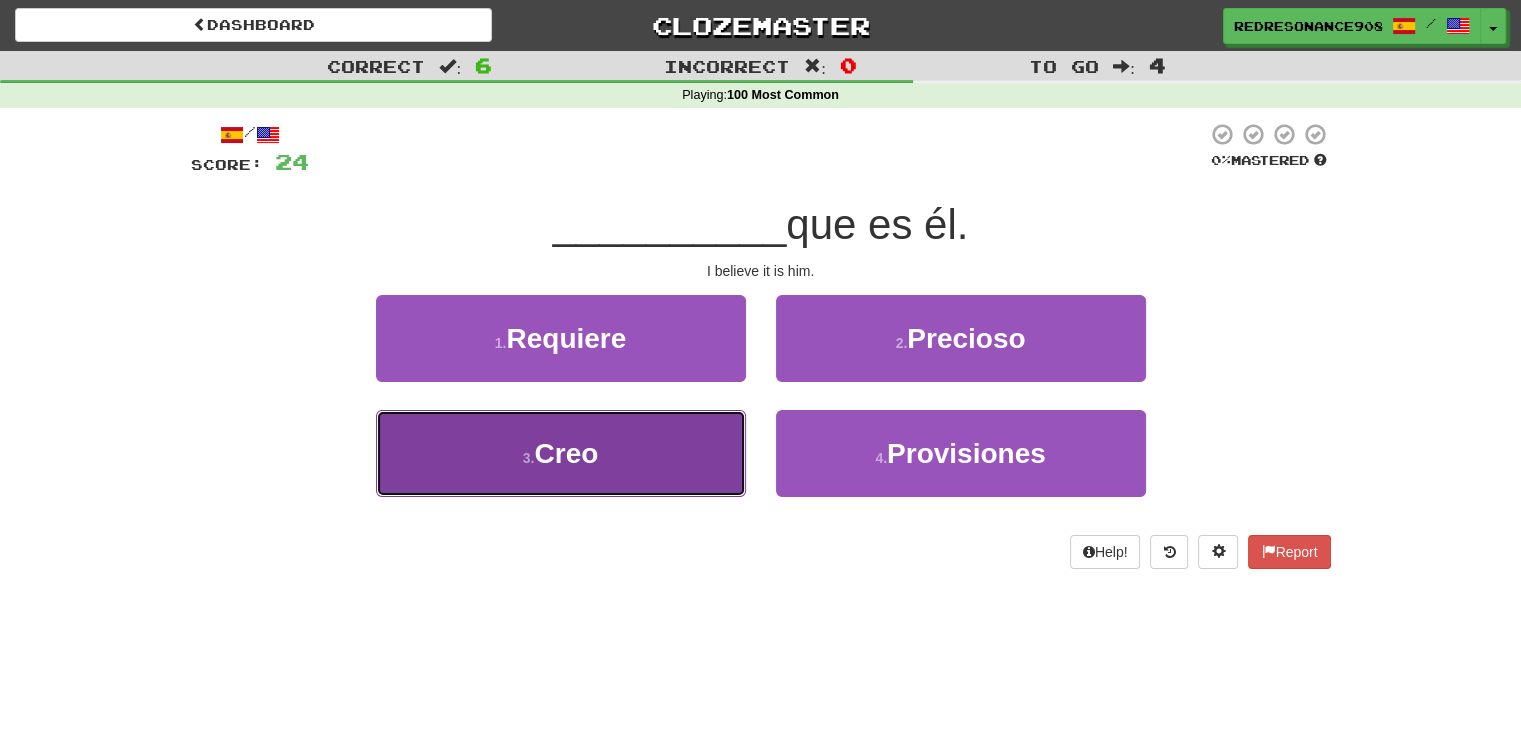 click on "3 .  Creo" at bounding box center [561, 453] 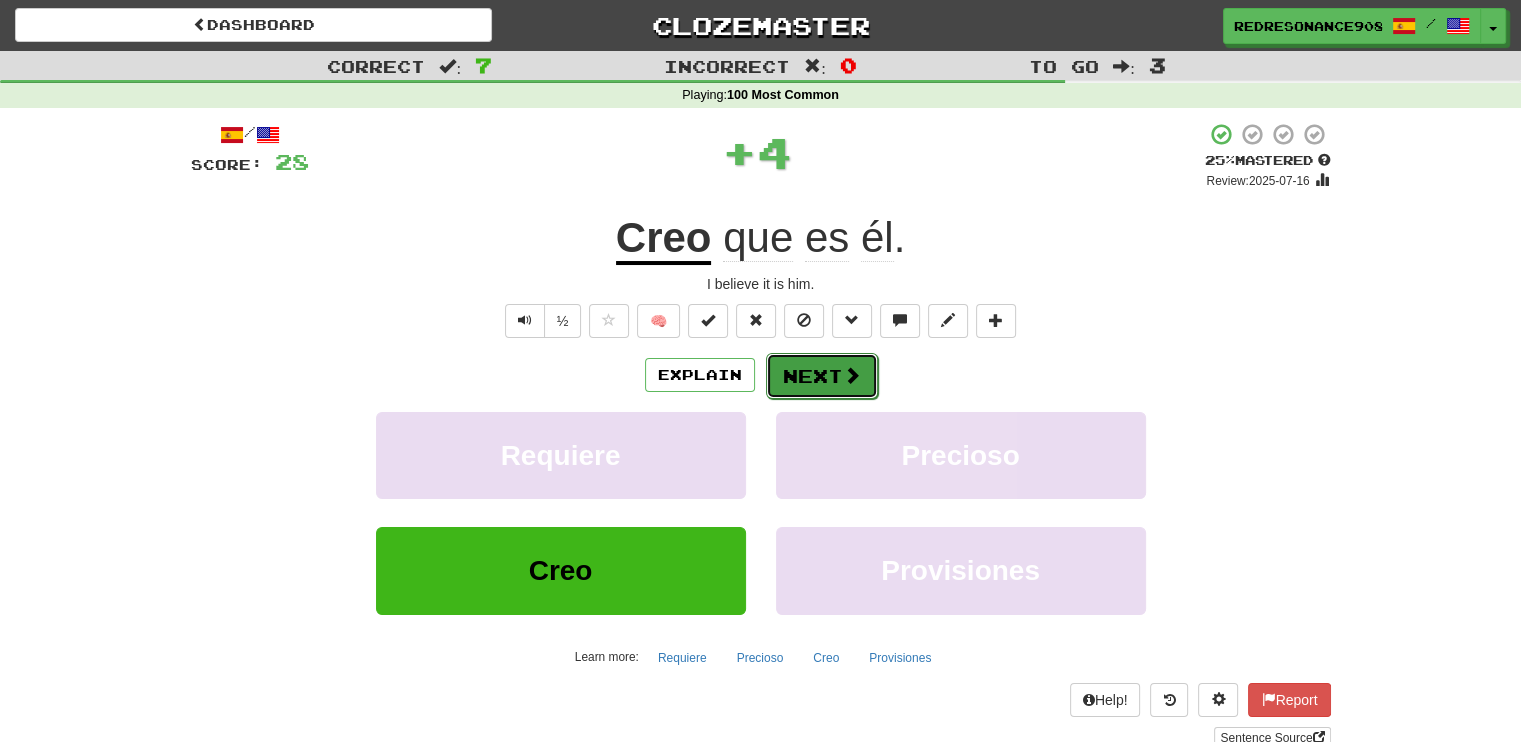 click on "Next" at bounding box center [822, 376] 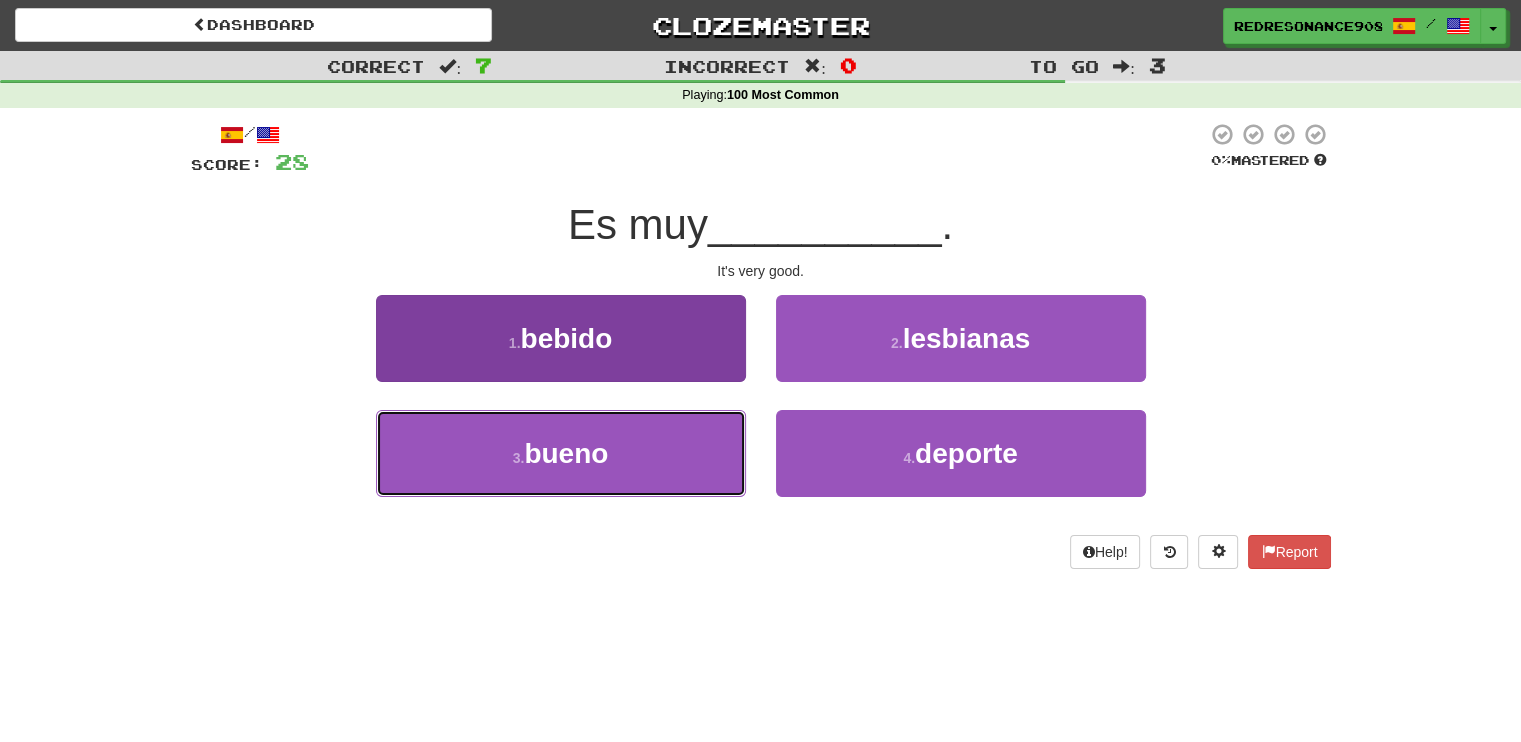 drag, startPoint x: 732, startPoint y: 458, endPoint x: 724, endPoint y: 449, distance: 12.0415945 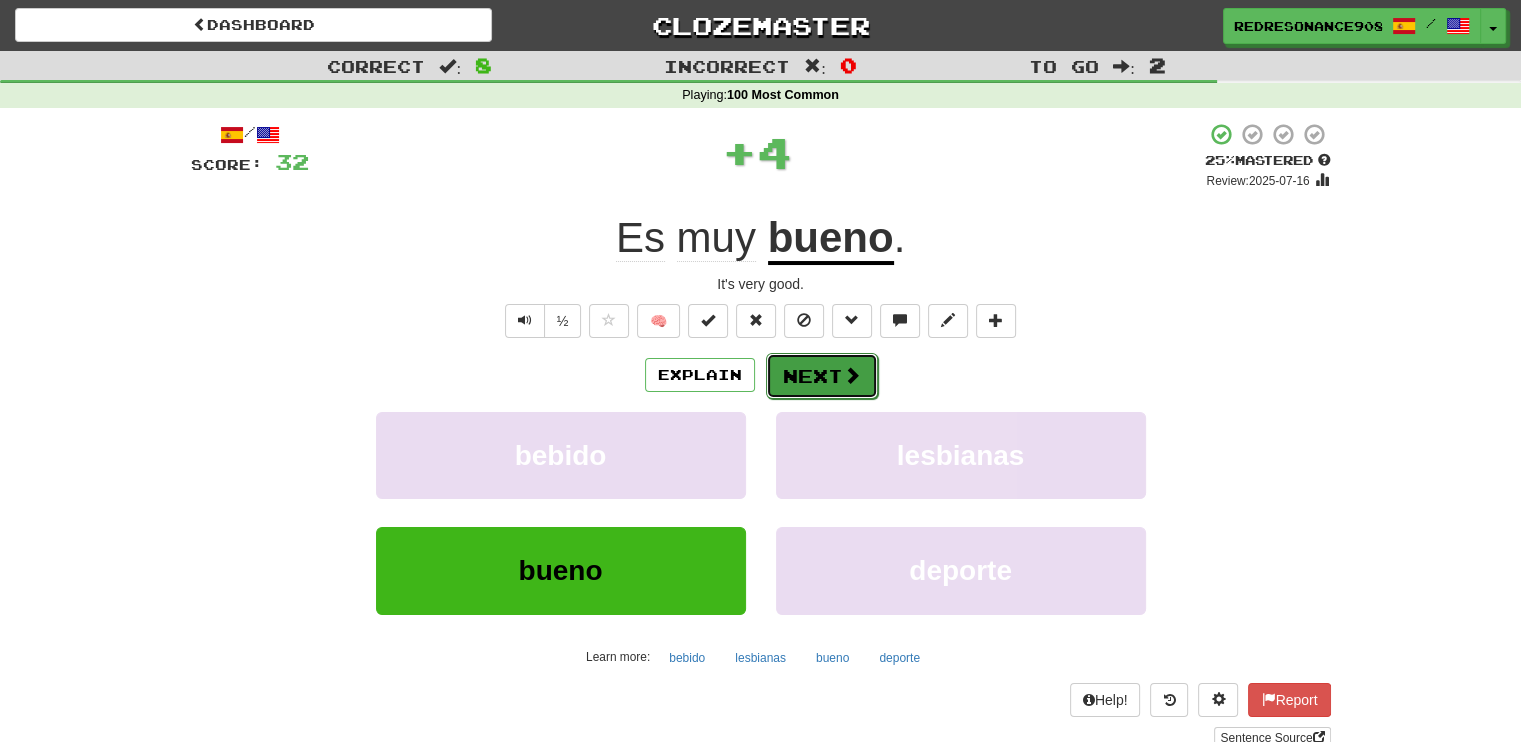 click on "Next" at bounding box center (822, 376) 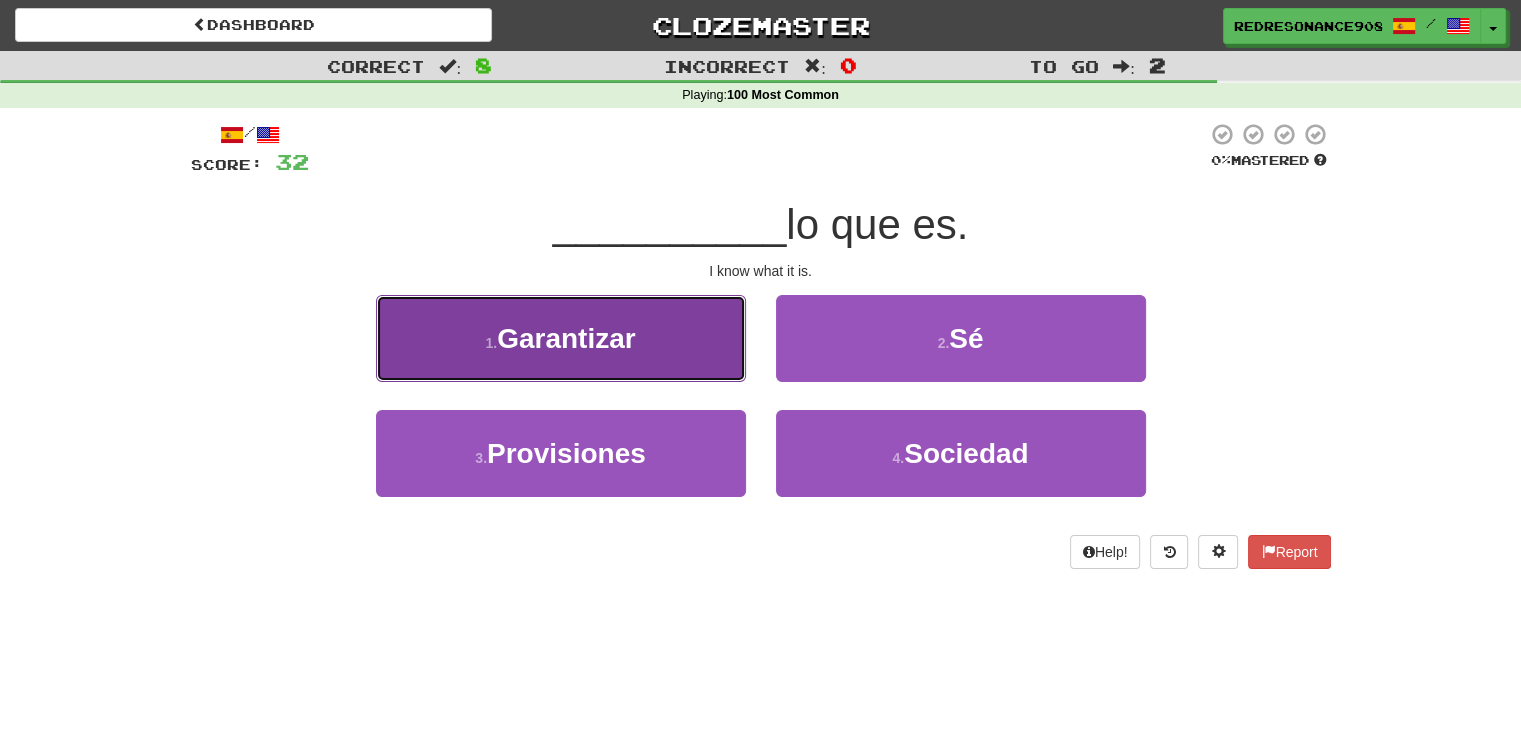 click on "1 .  Garantizar" at bounding box center (561, 338) 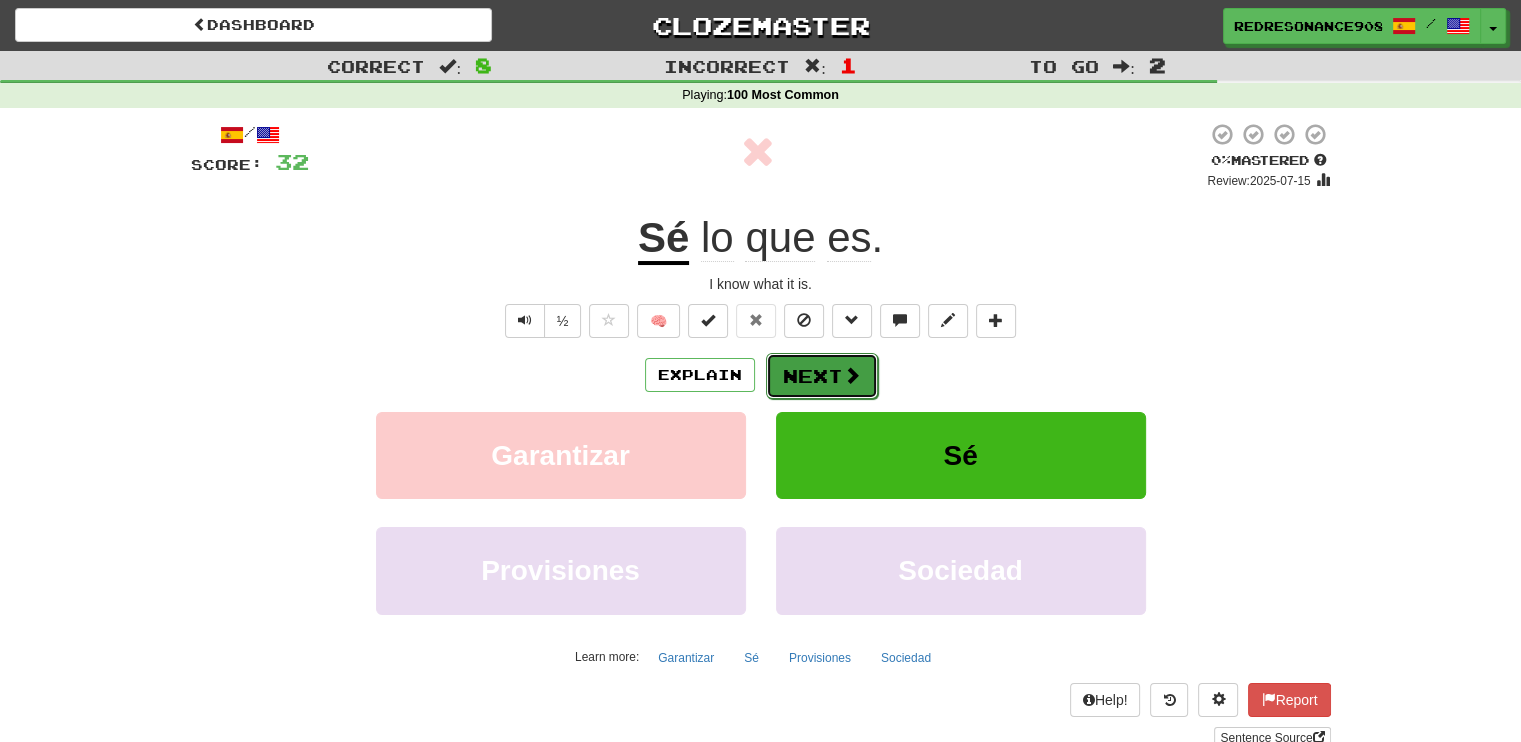 click on "Next" at bounding box center [822, 376] 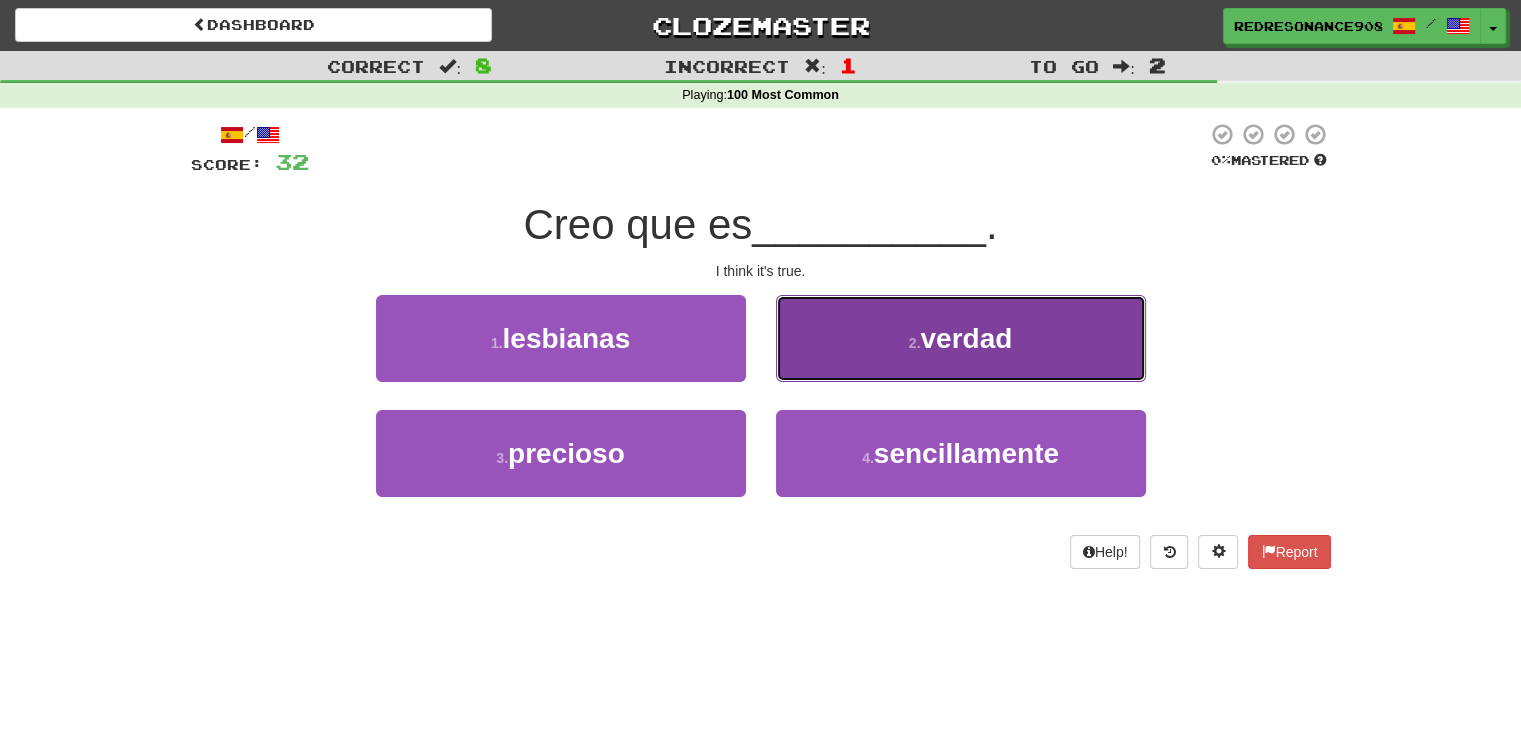 click on "2 .  verdad" at bounding box center [961, 338] 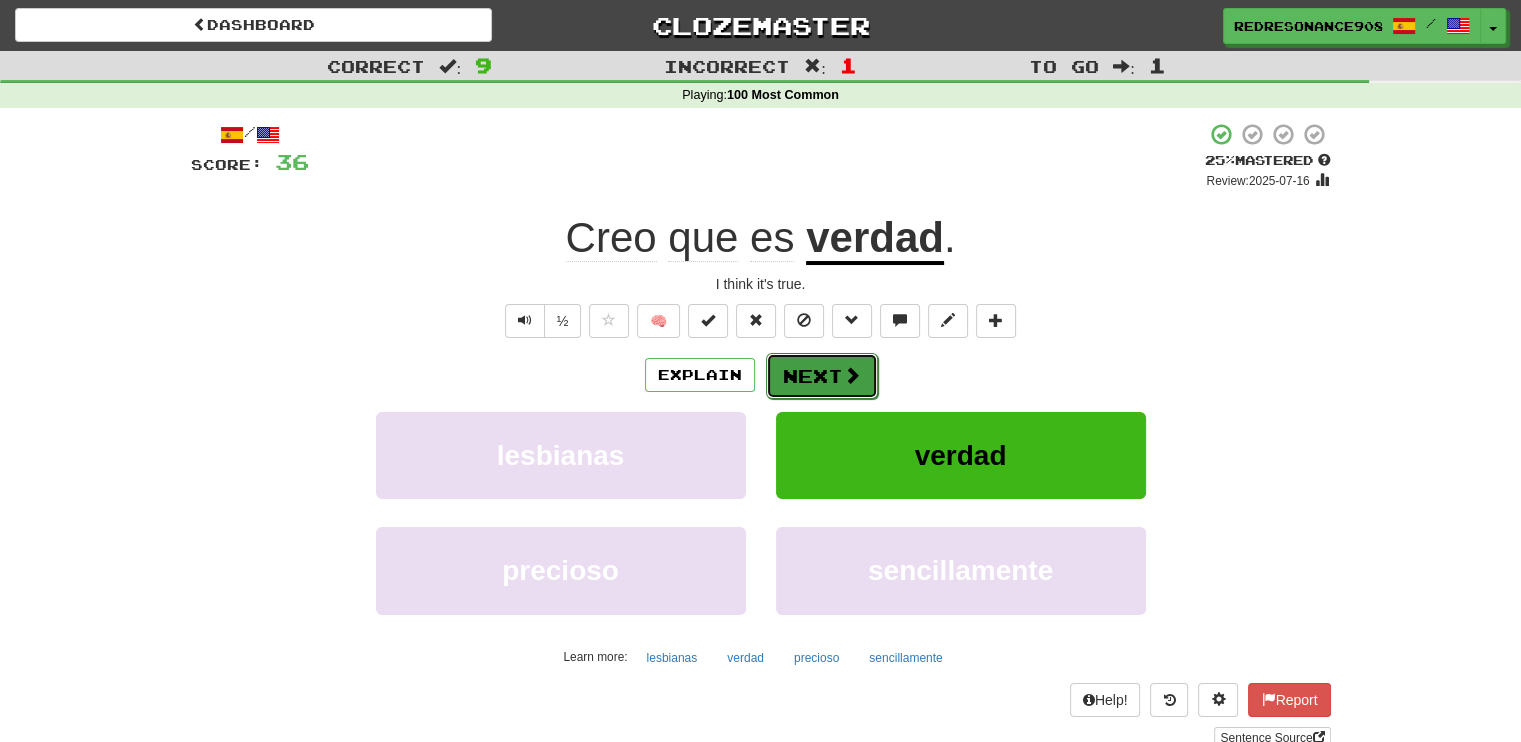 click on "Next" at bounding box center (822, 376) 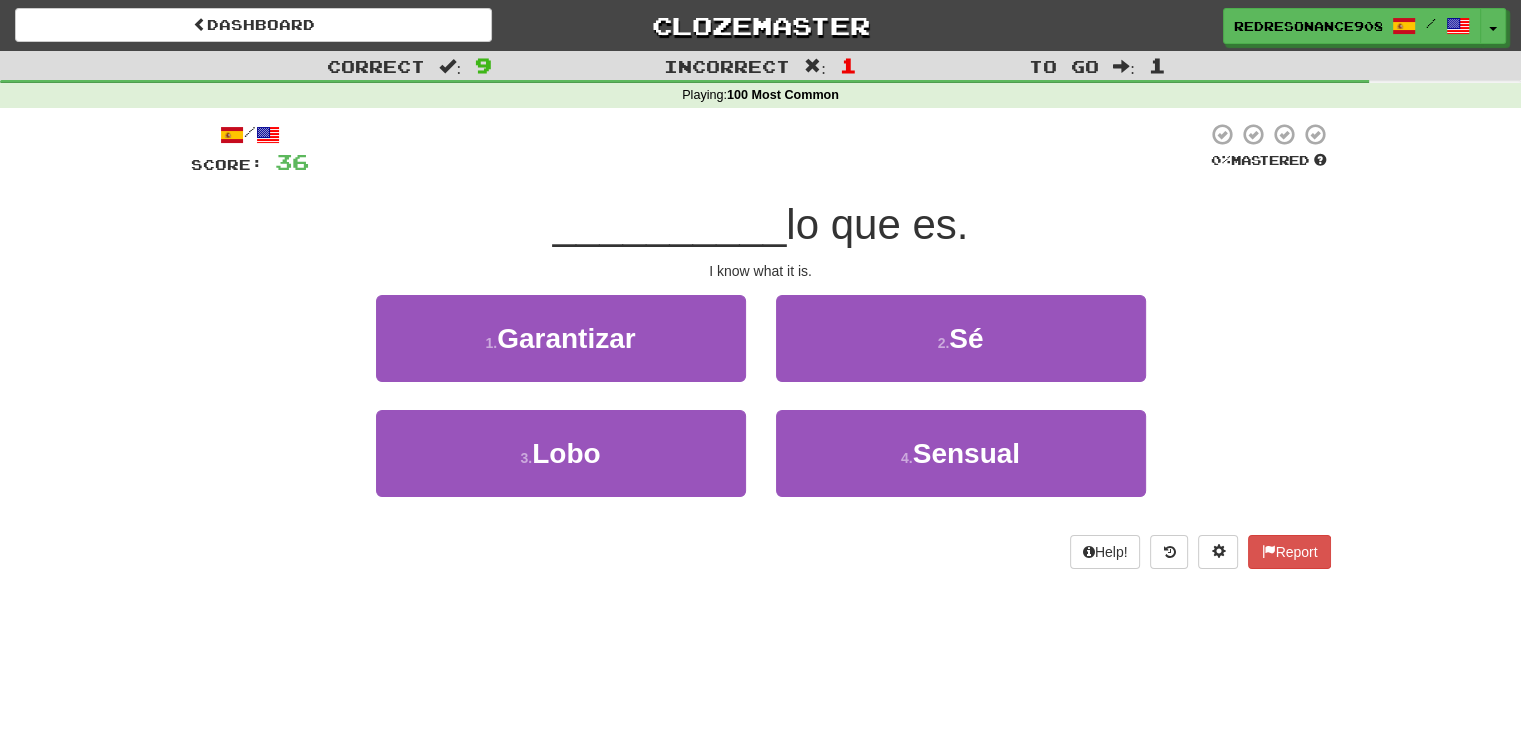 click on "2 .  Sé" at bounding box center (961, 352) 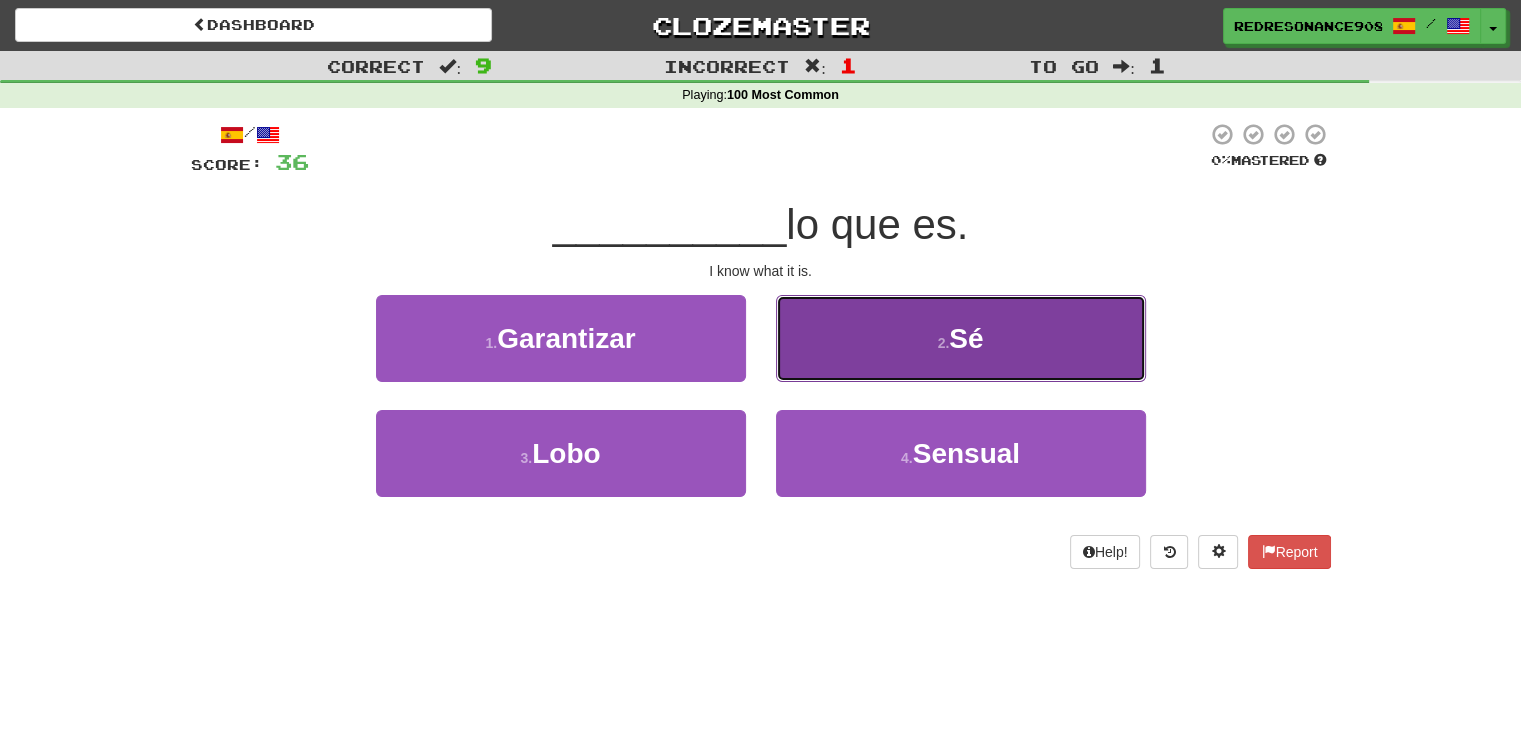 click on "2 .  Sé" at bounding box center (961, 338) 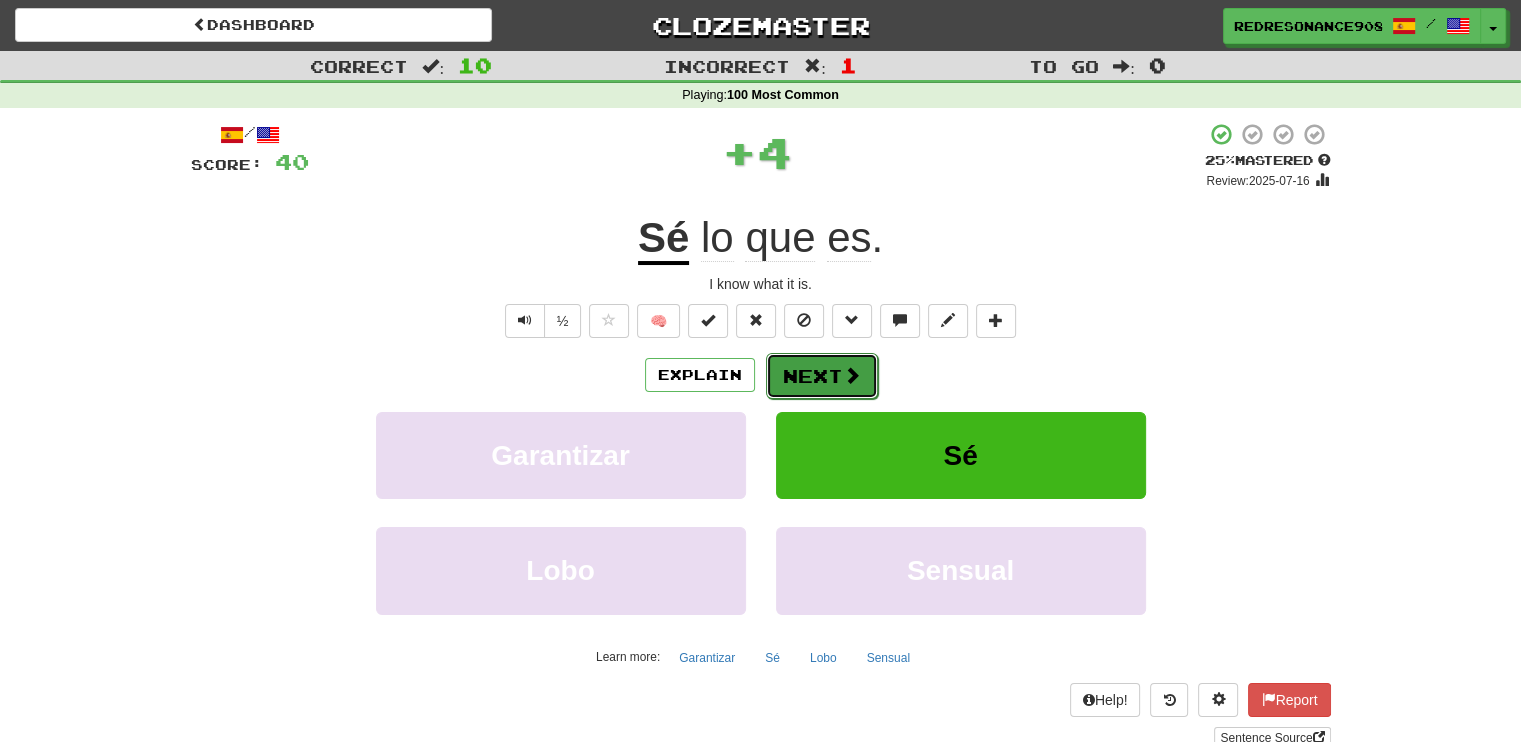 click at bounding box center [852, 375] 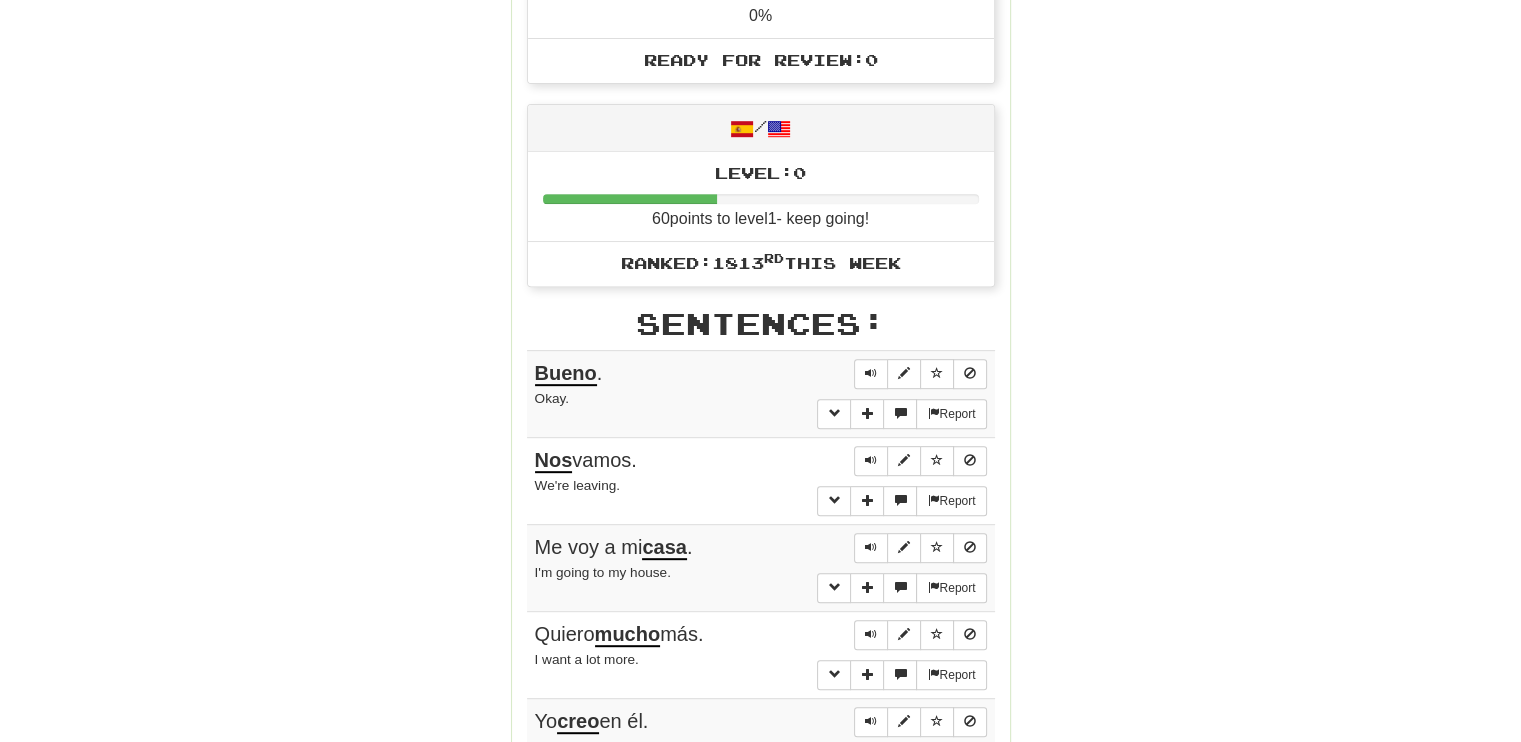 scroll, scrollTop: 900, scrollLeft: 0, axis: vertical 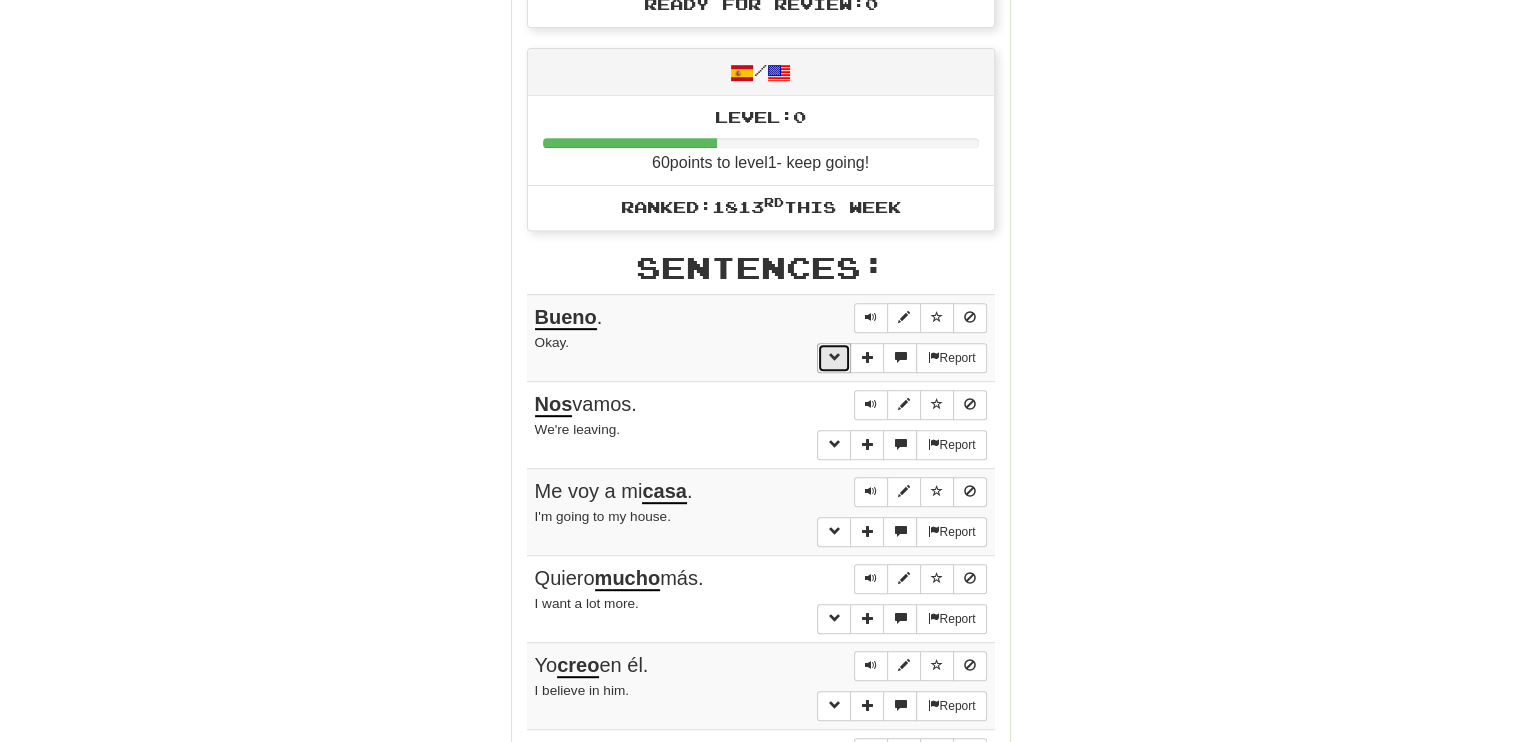 click at bounding box center [834, 358] 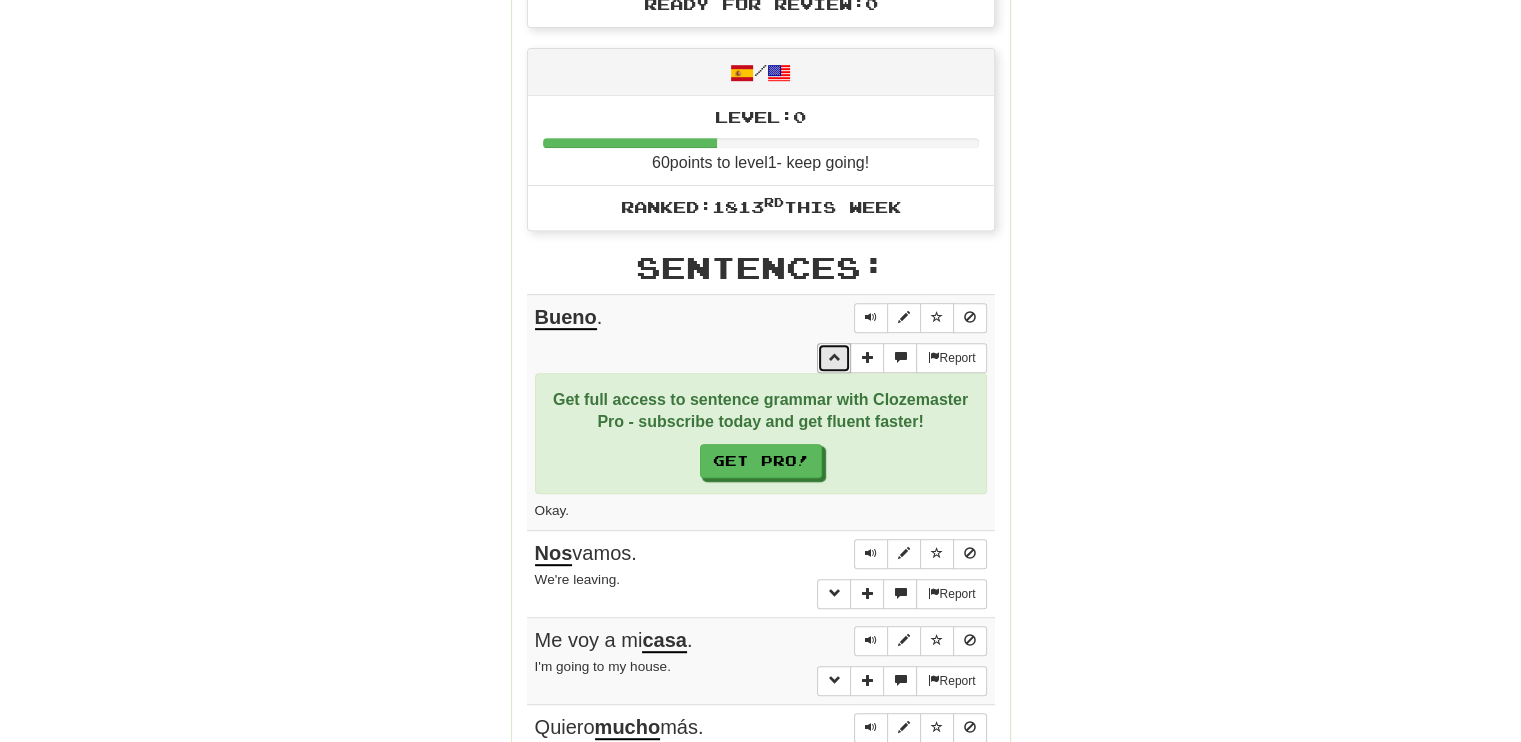 click at bounding box center [834, 358] 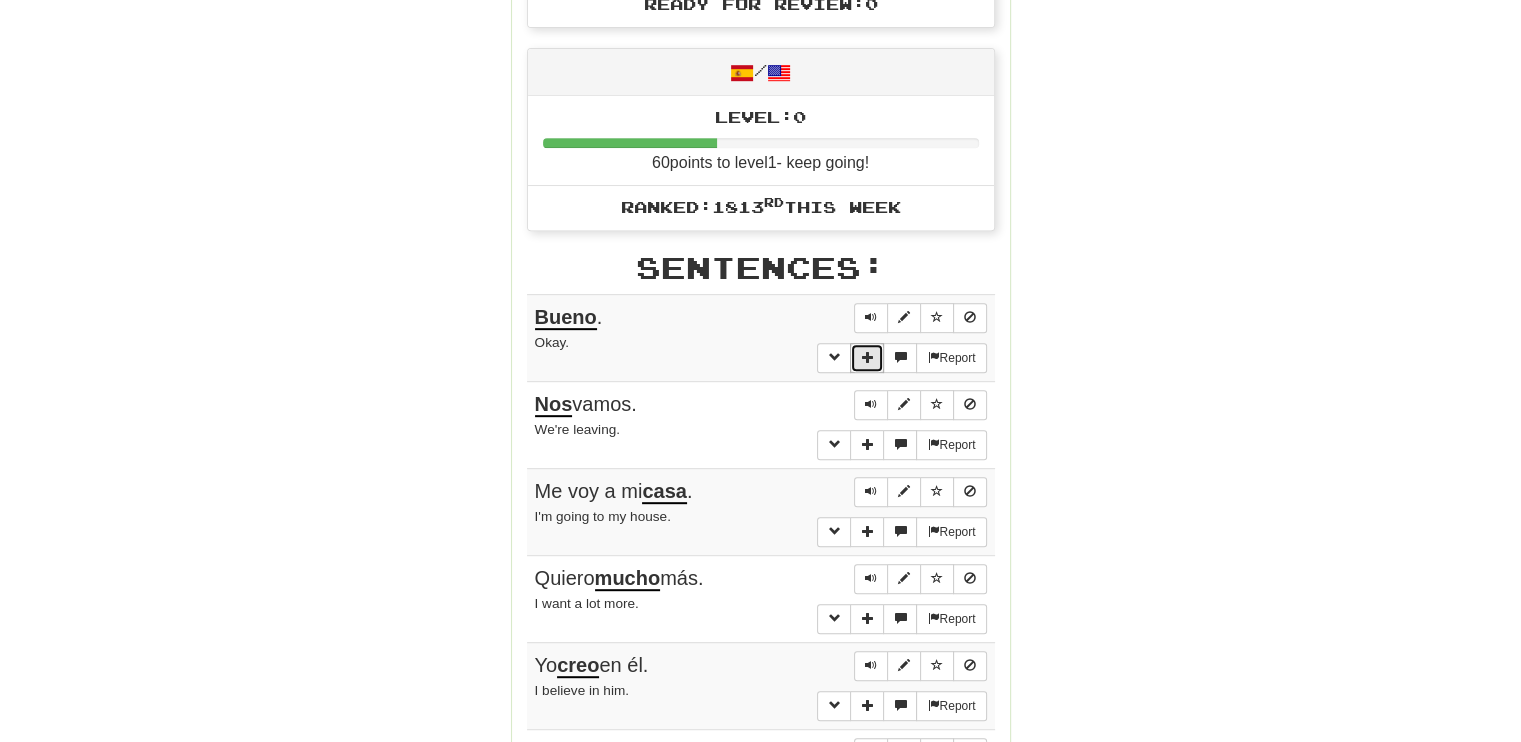 click at bounding box center [867, 358] 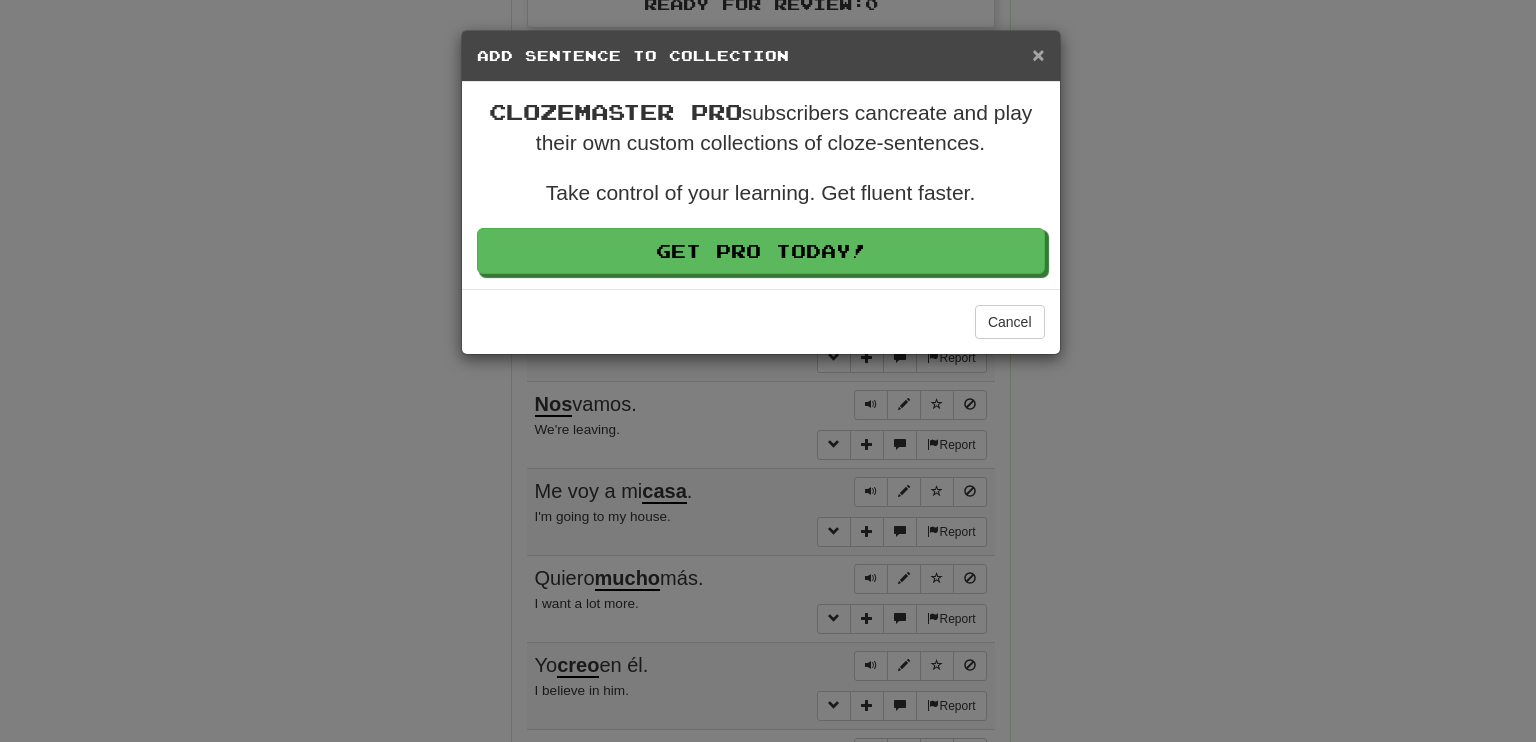 click on "×" at bounding box center (1038, 54) 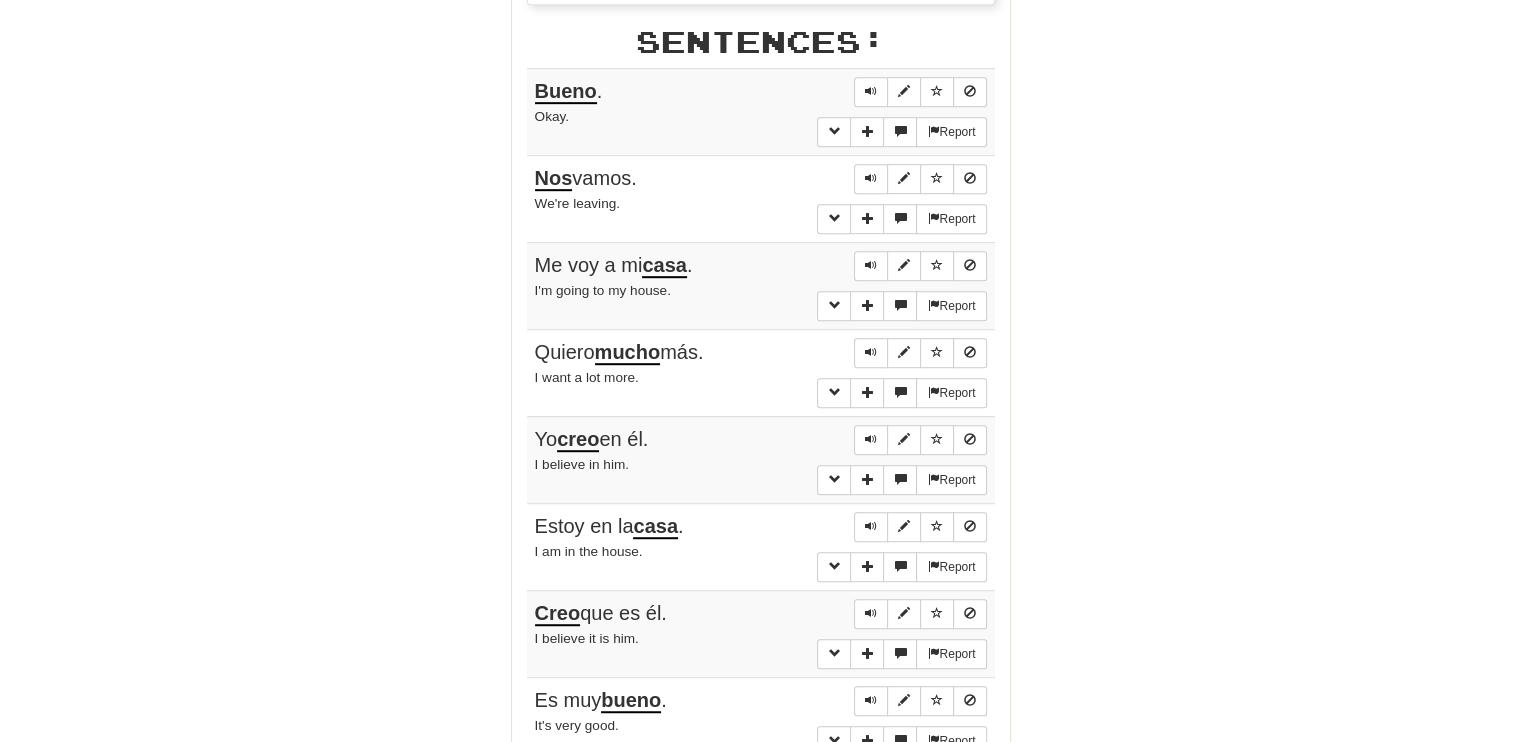scroll, scrollTop: 1500, scrollLeft: 0, axis: vertical 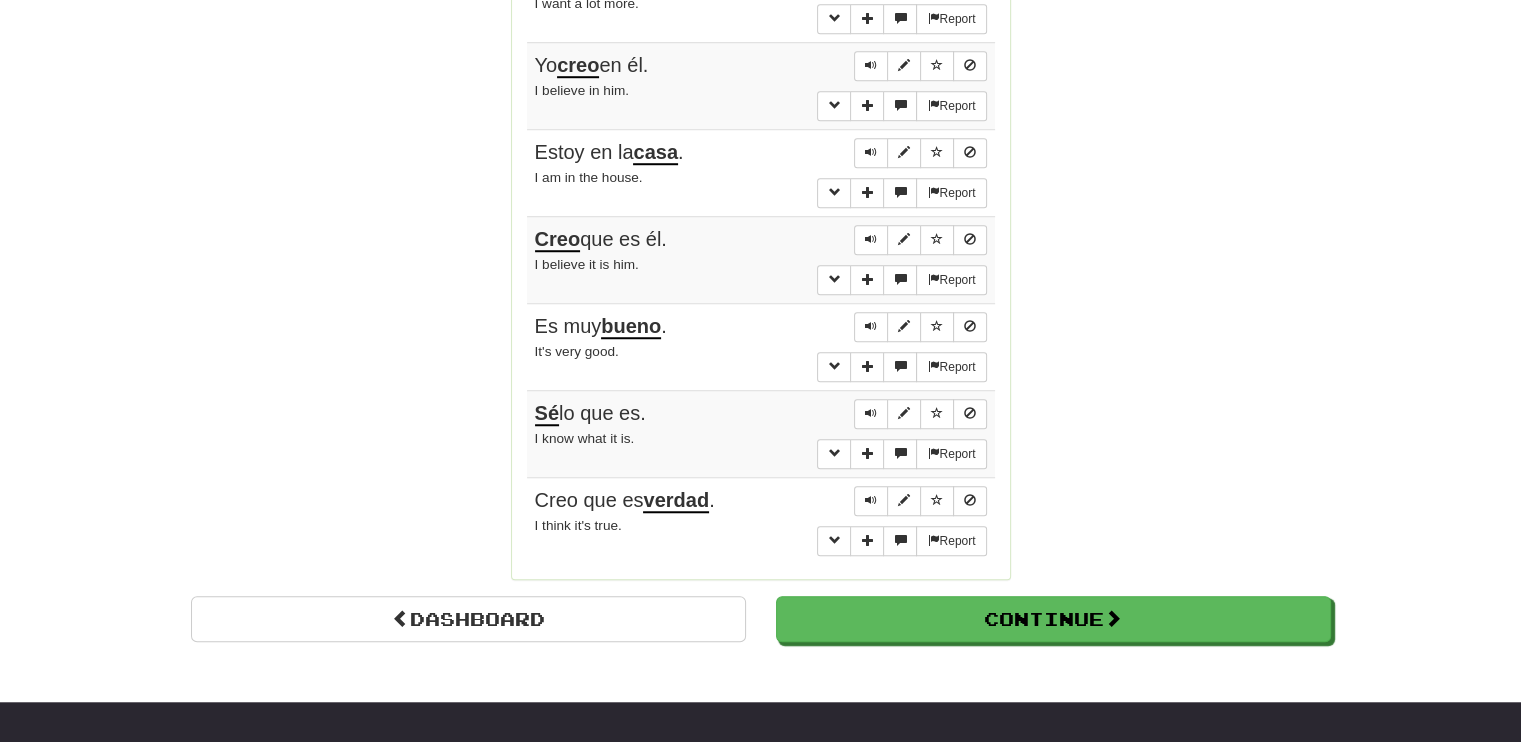 click on "Round Results Stats: Score:   + 40 Time:   1 : 43 New:   10 Review:   0 Correct:   10 Incorrect:   1 Get fluent faster. Get  Clozemaster Pro   Progress: 100 Most Common Playing:  10  /  261 + 10 0% 3.831% Mastered:  0  /  261 0% Ready for Review:  0  /  Level:  0 60  points to level  1  - keep going! Ranked:  1813 rd  this week Sentences:  Report Bueno . Okay.  Report Nos  vamos. We're leaving.  Report Me voy a mi  casa . I'm going to my house.  Report Quiero  mucho  más. I want a lot more.  Report Yo  creo  en él. I believe in him.  Report Estoy en la  casa . I am in the house.  Report Creo  que es él. I believe it is him.  Report Es muy  bueno . It's very good.  Report Sé  lo que es. I know what it is.  Report Creo que es  verdad . I think it's true." at bounding box center [761, -326] 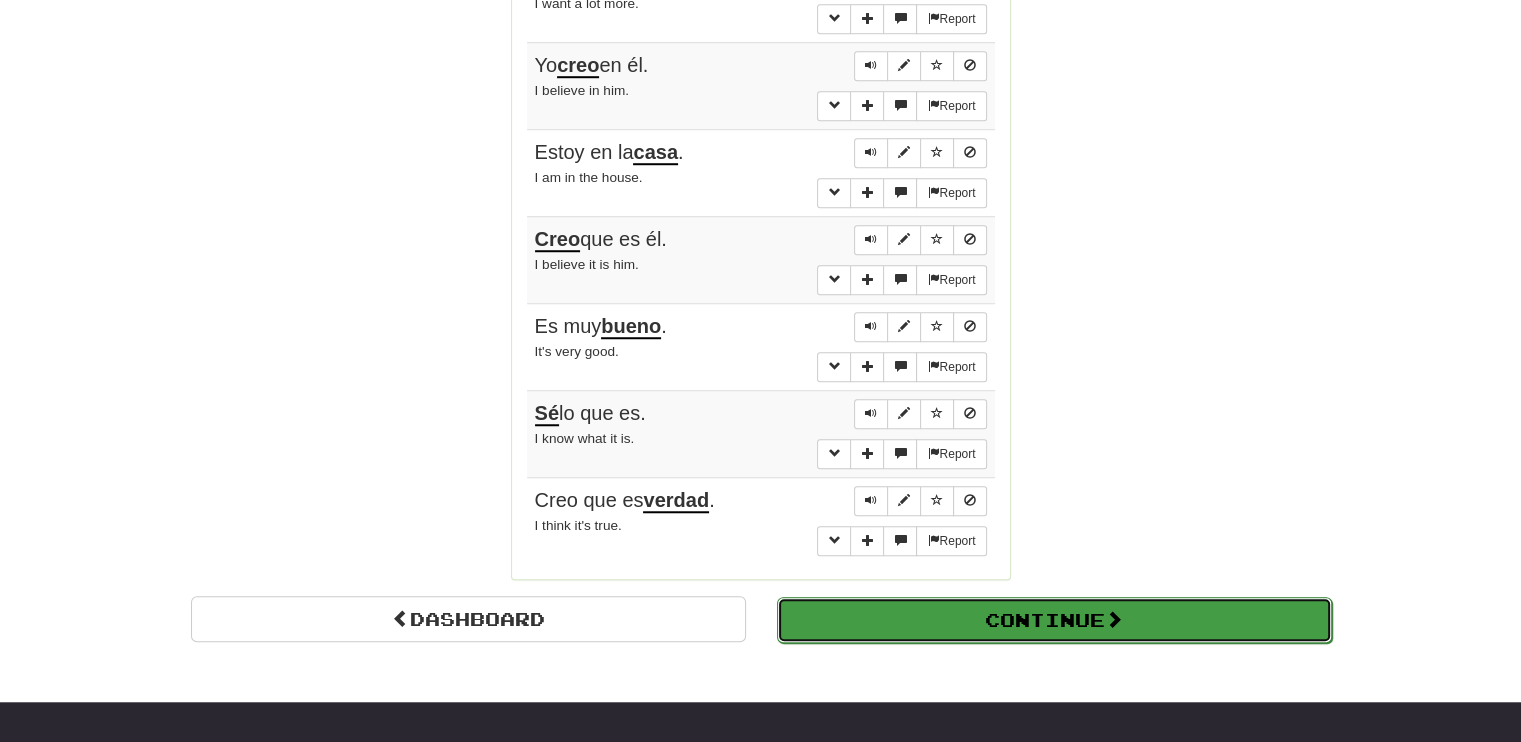 click on "Continue" at bounding box center [1054, 620] 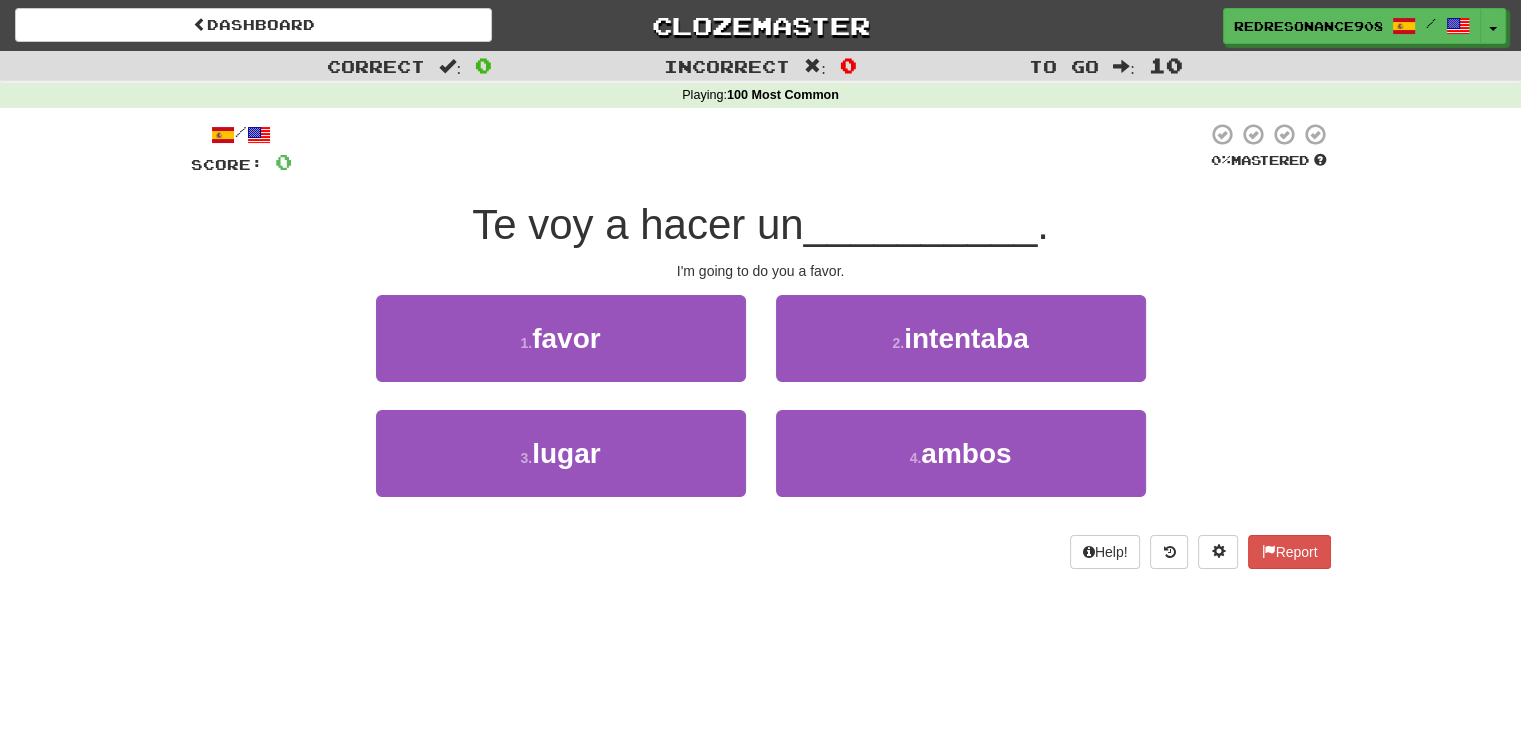 scroll, scrollTop: 0, scrollLeft: 0, axis: both 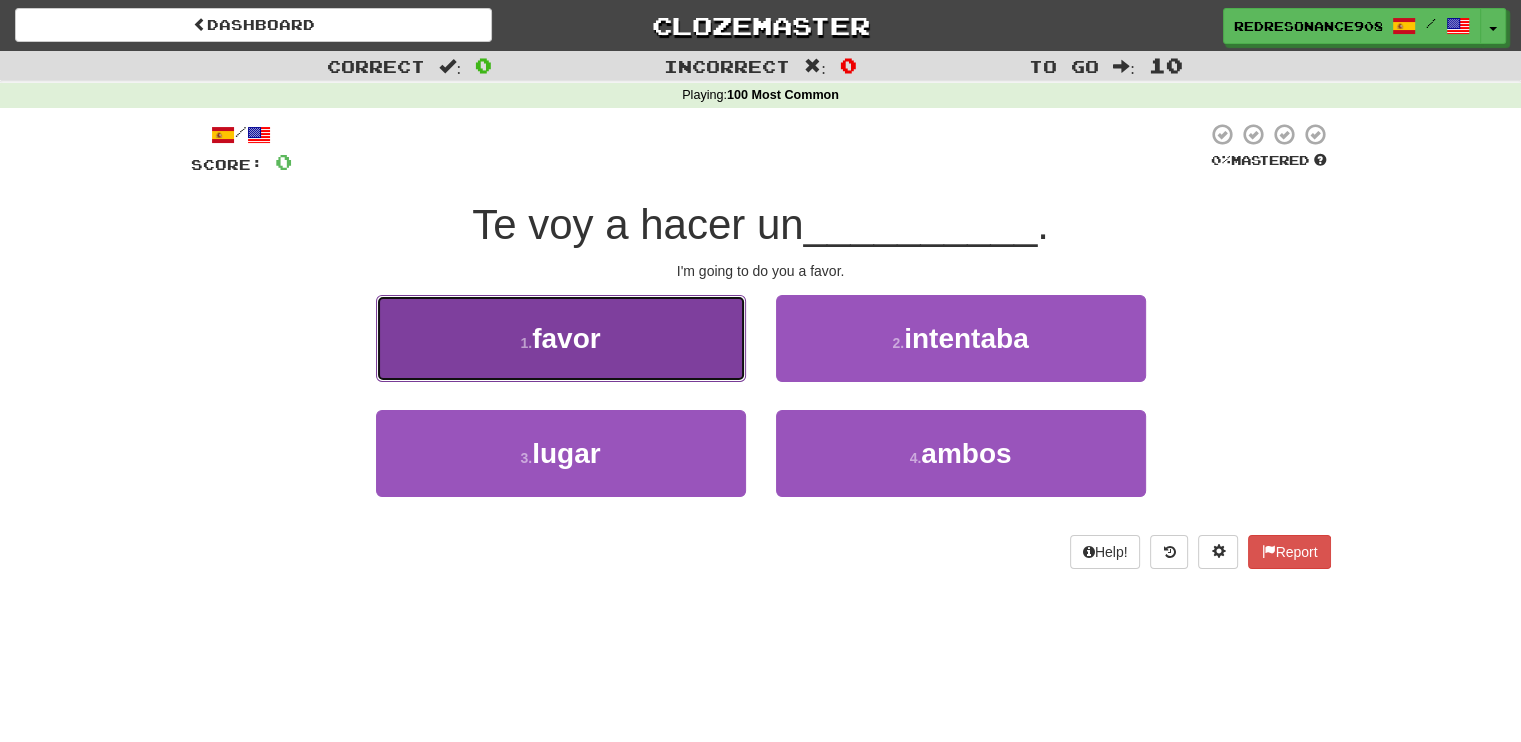 click on "1 .  favor" at bounding box center [561, 338] 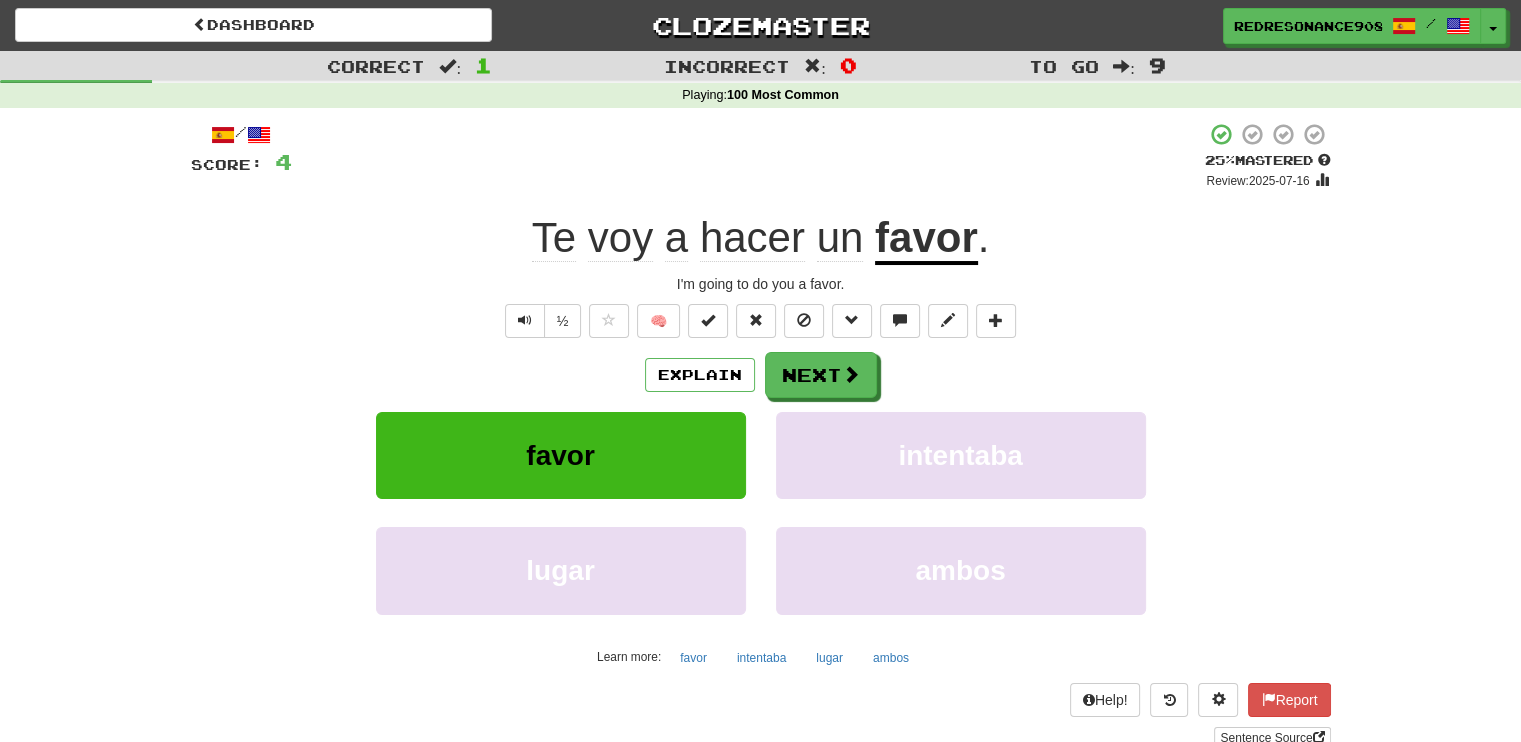 click on "Explain Next" at bounding box center (761, 375) 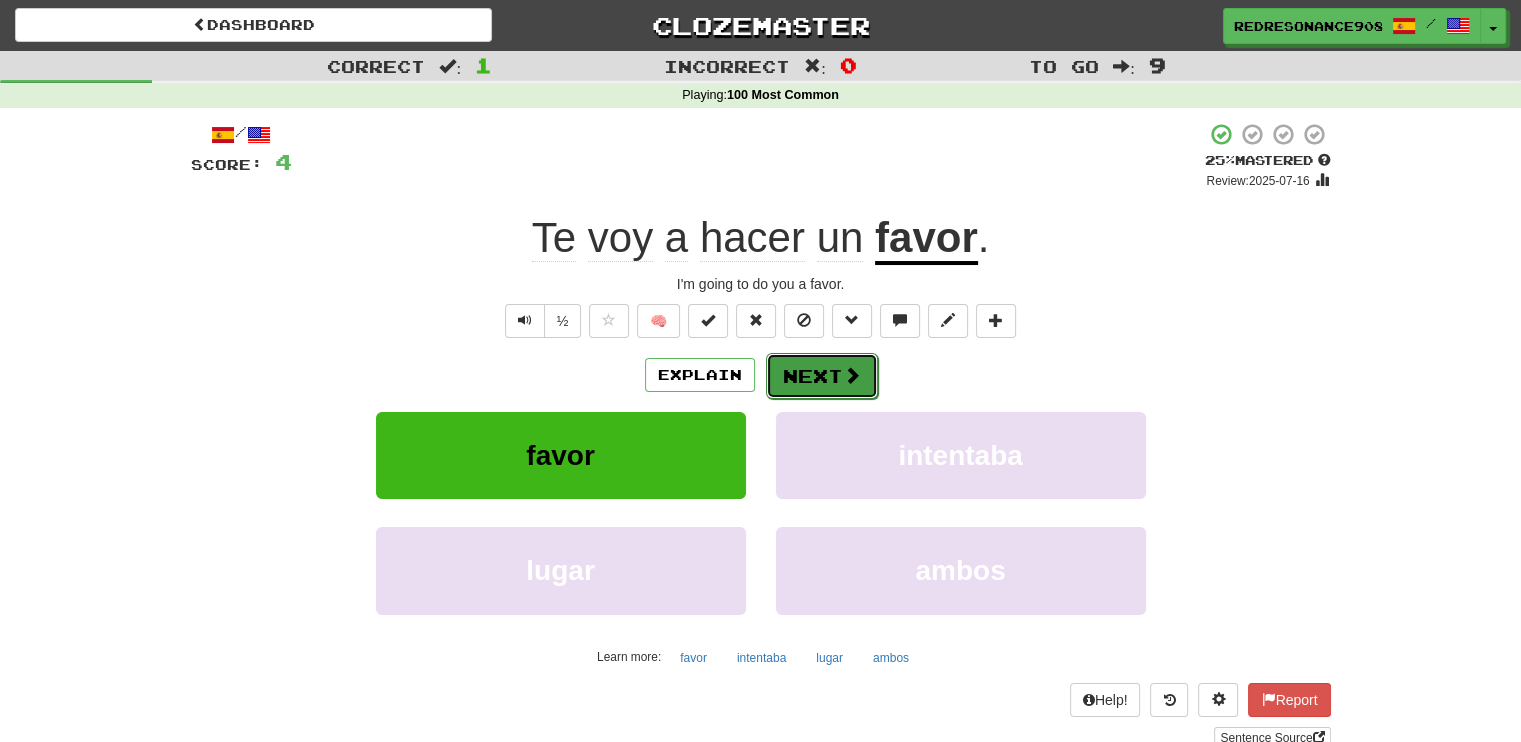 click at bounding box center (852, 375) 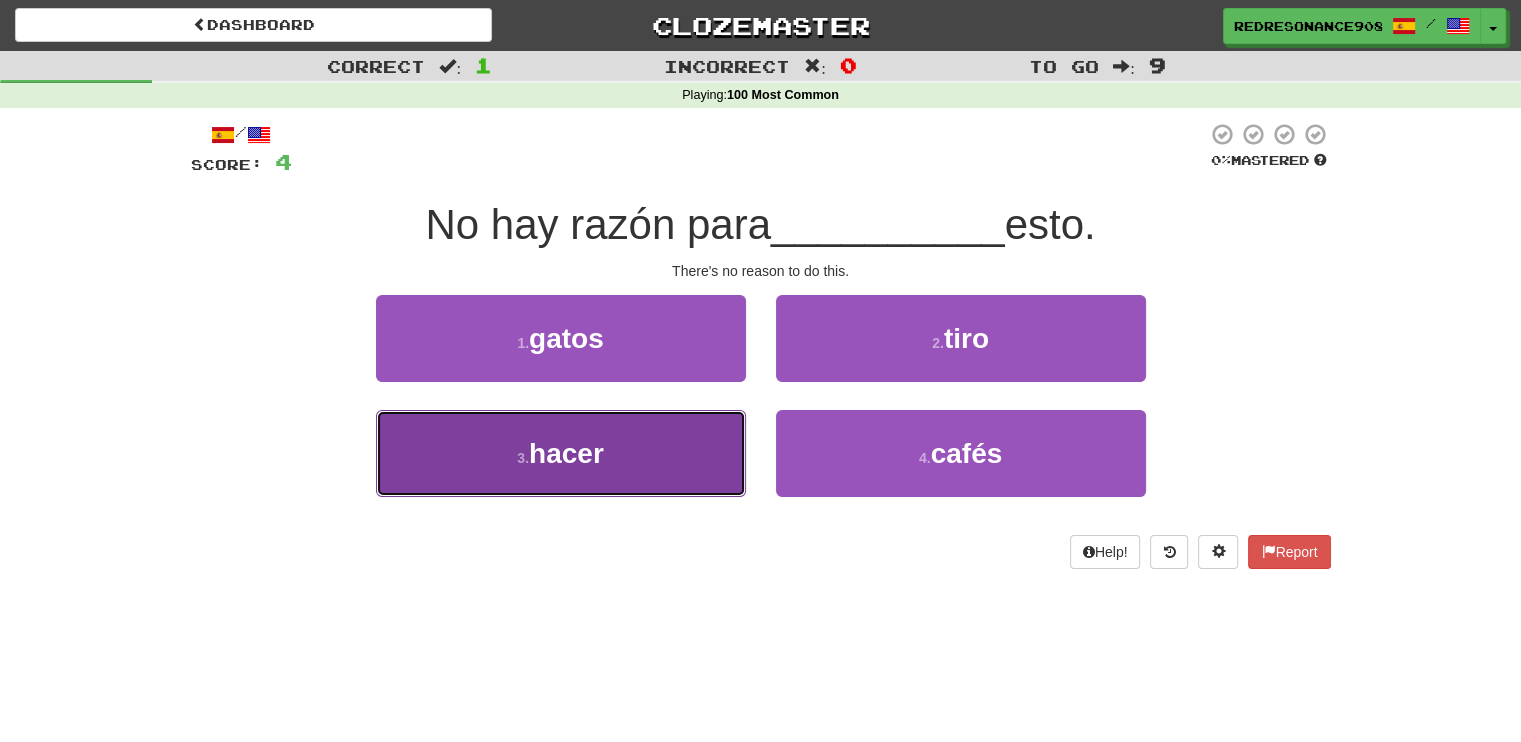 click on "3 .  hacer" at bounding box center (561, 453) 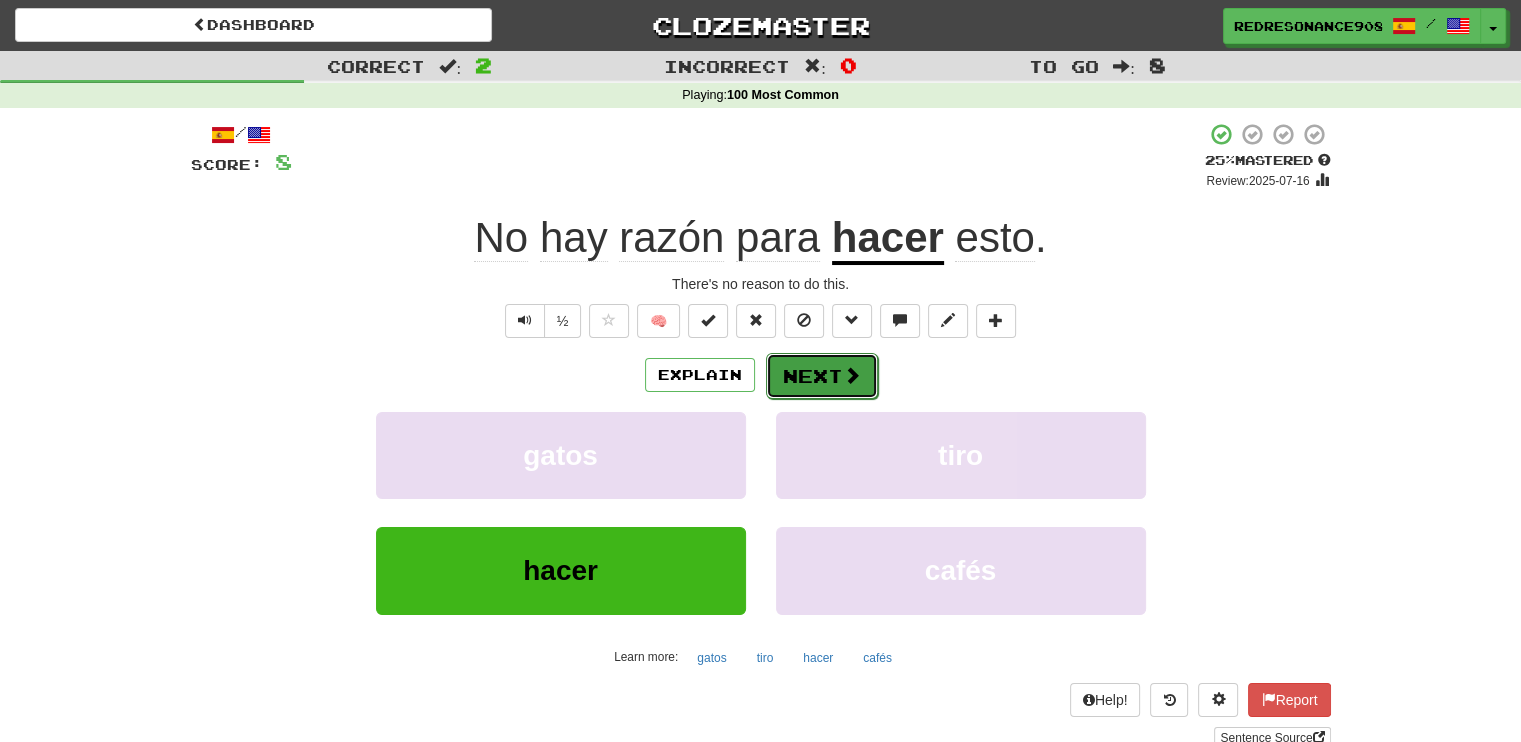 click on "Next" at bounding box center [822, 376] 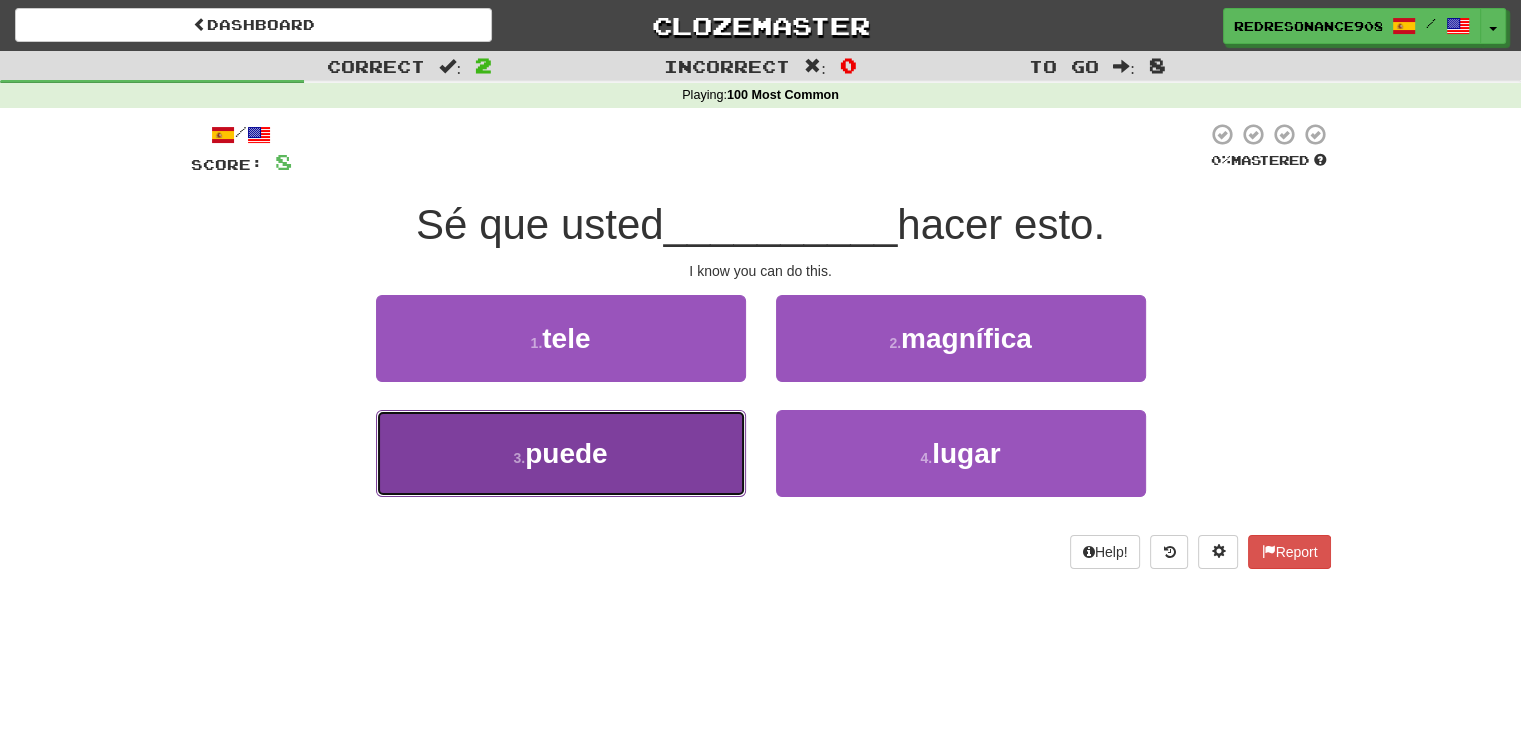 click on "3 .  puede" at bounding box center [561, 453] 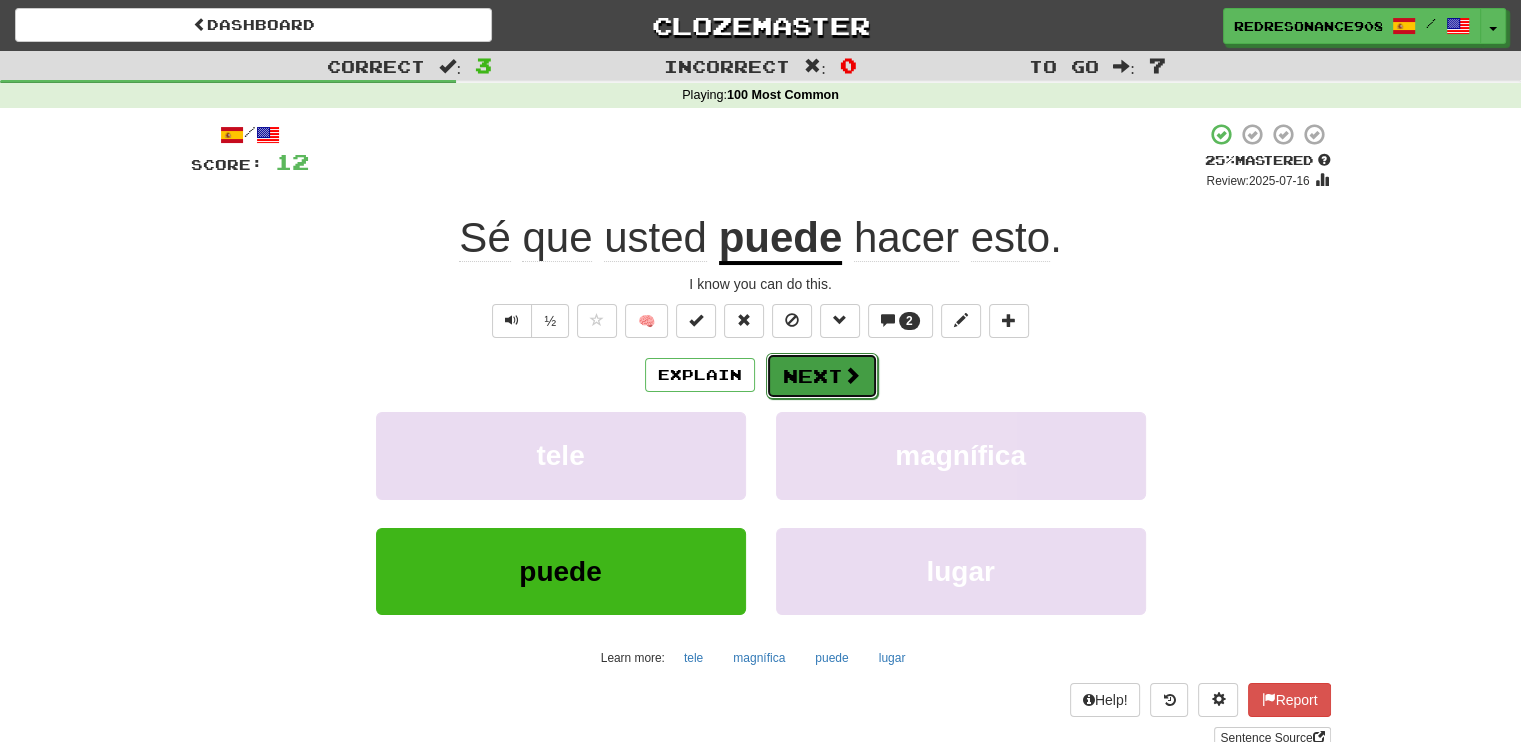 click on "Next" at bounding box center [822, 376] 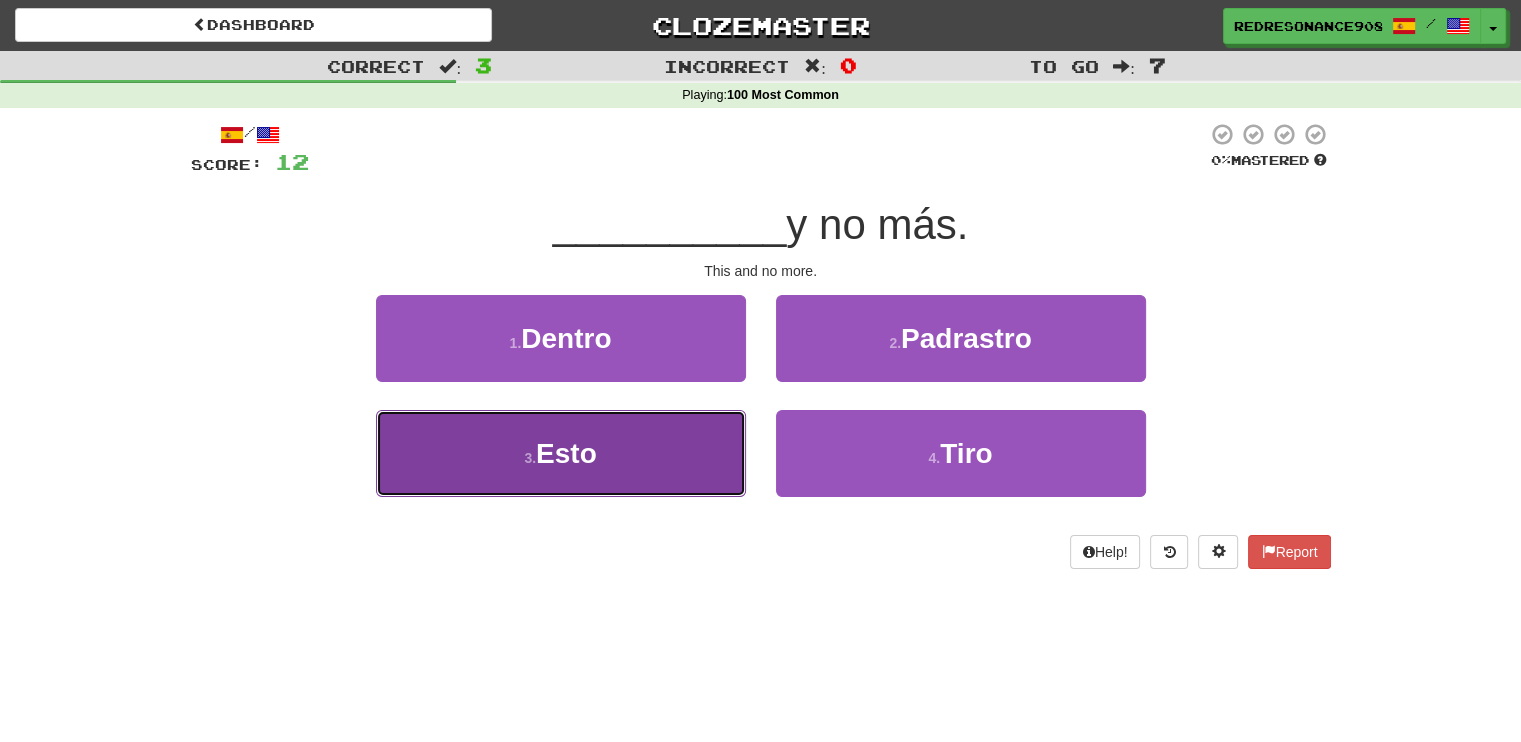click on "3 .  Esto" at bounding box center [561, 453] 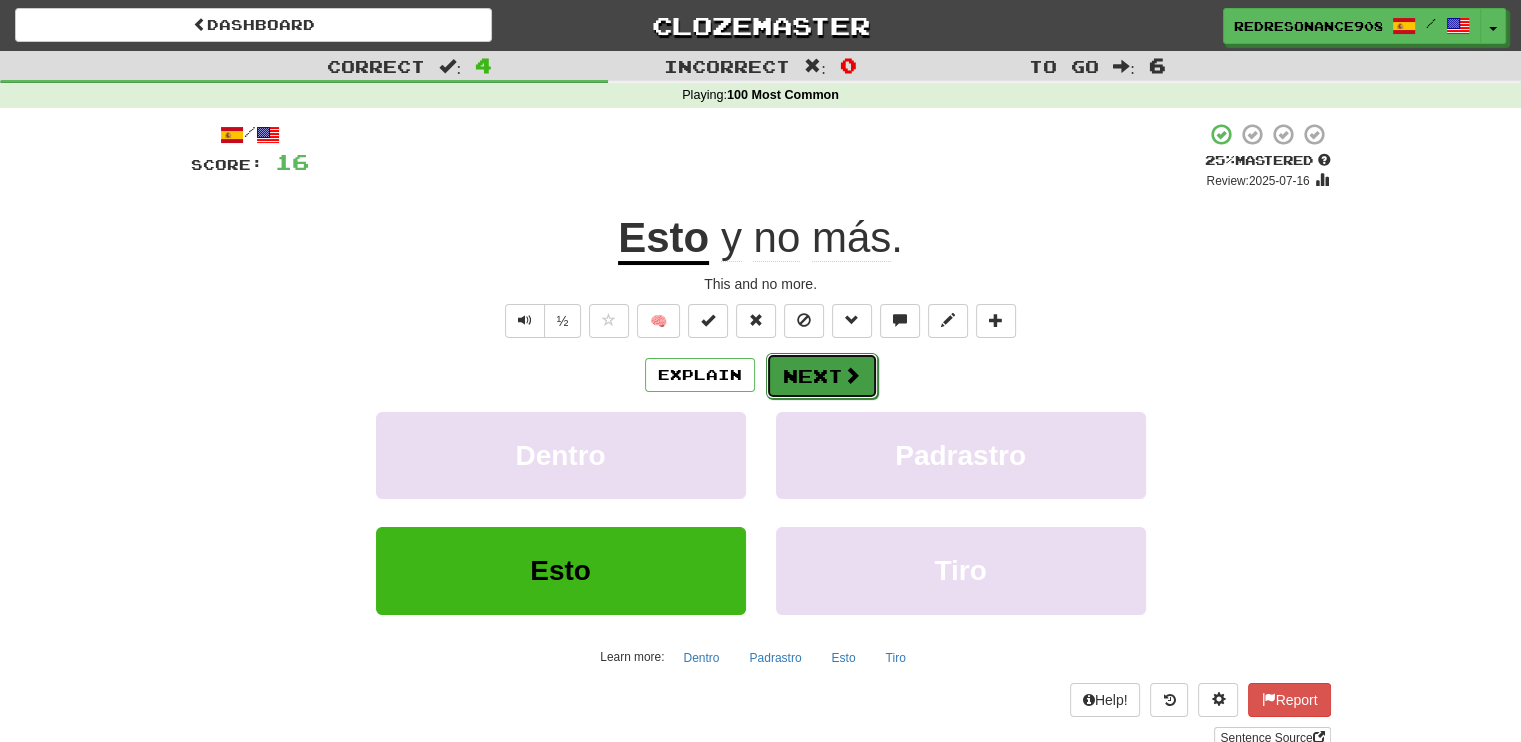 click on "Next" at bounding box center (822, 376) 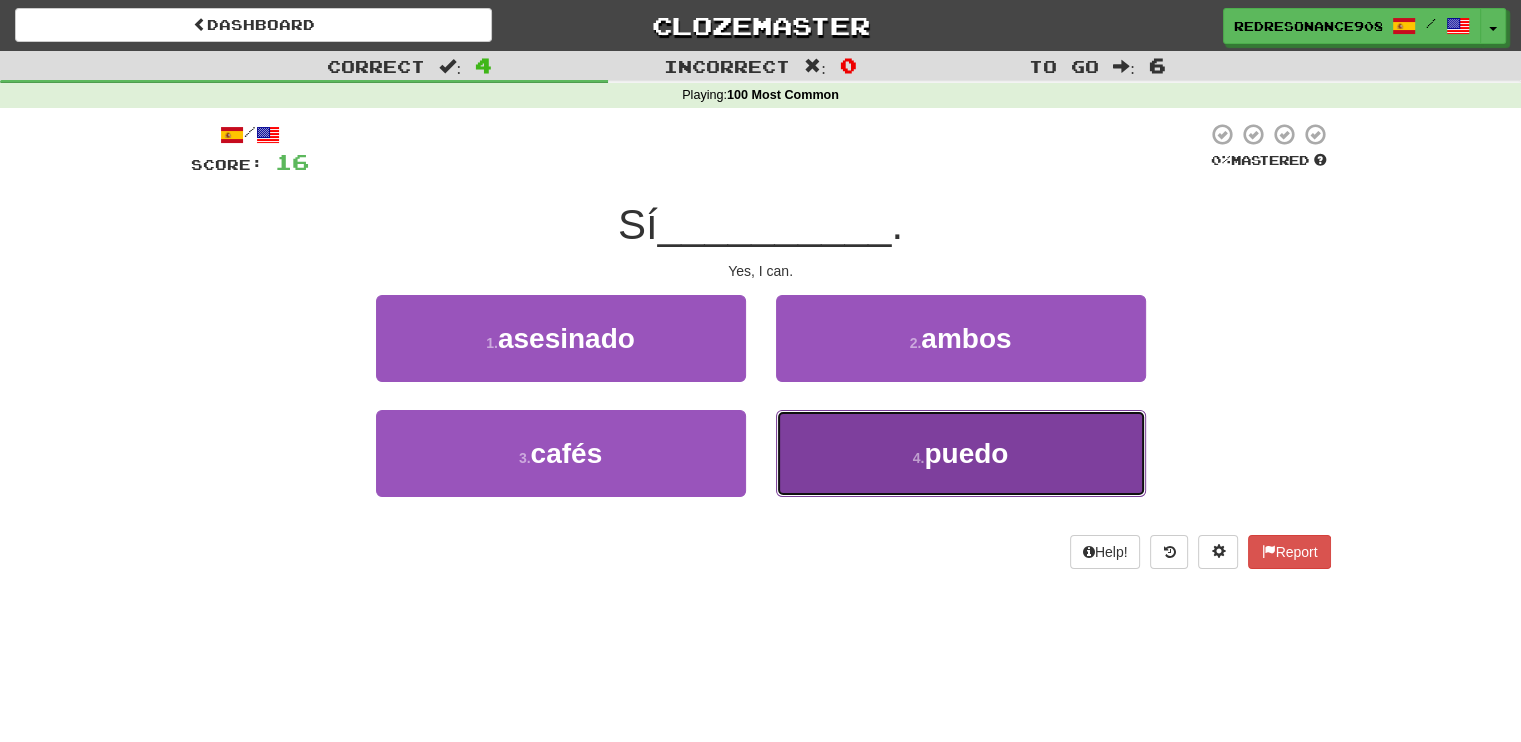 click on "4 .  puedo" at bounding box center (961, 453) 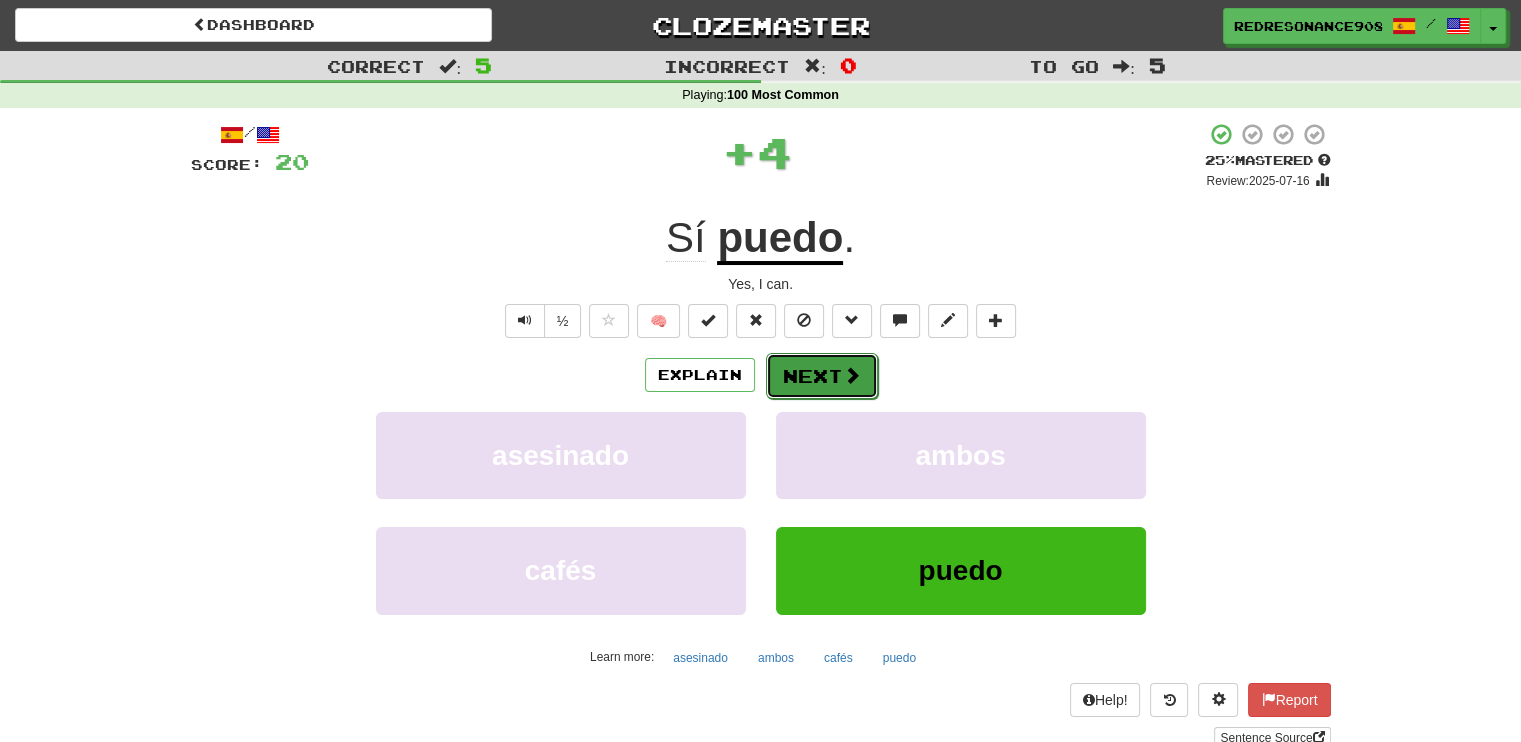 click on "Next" at bounding box center (822, 376) 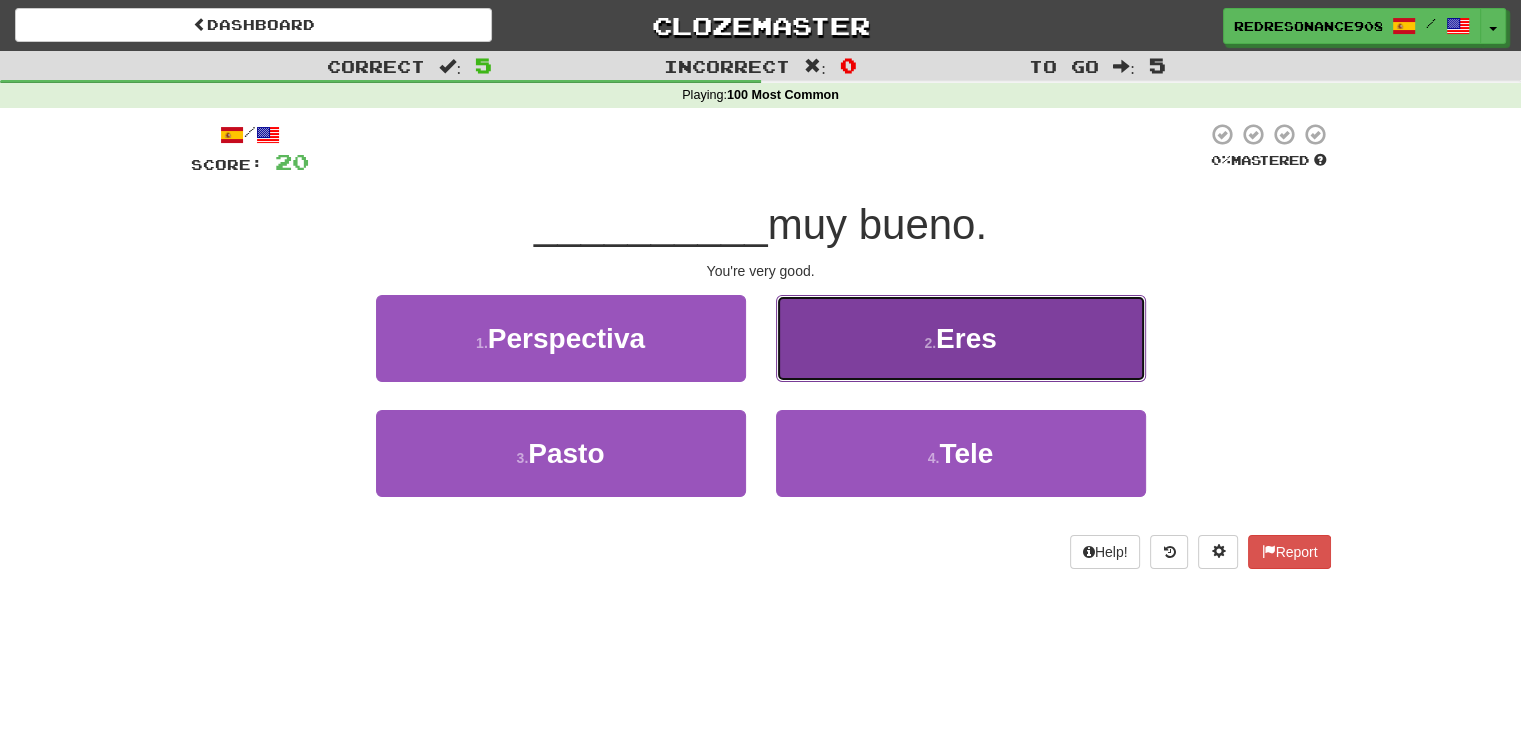 click on "2 .  Eres" at bounding box center (961, 338) 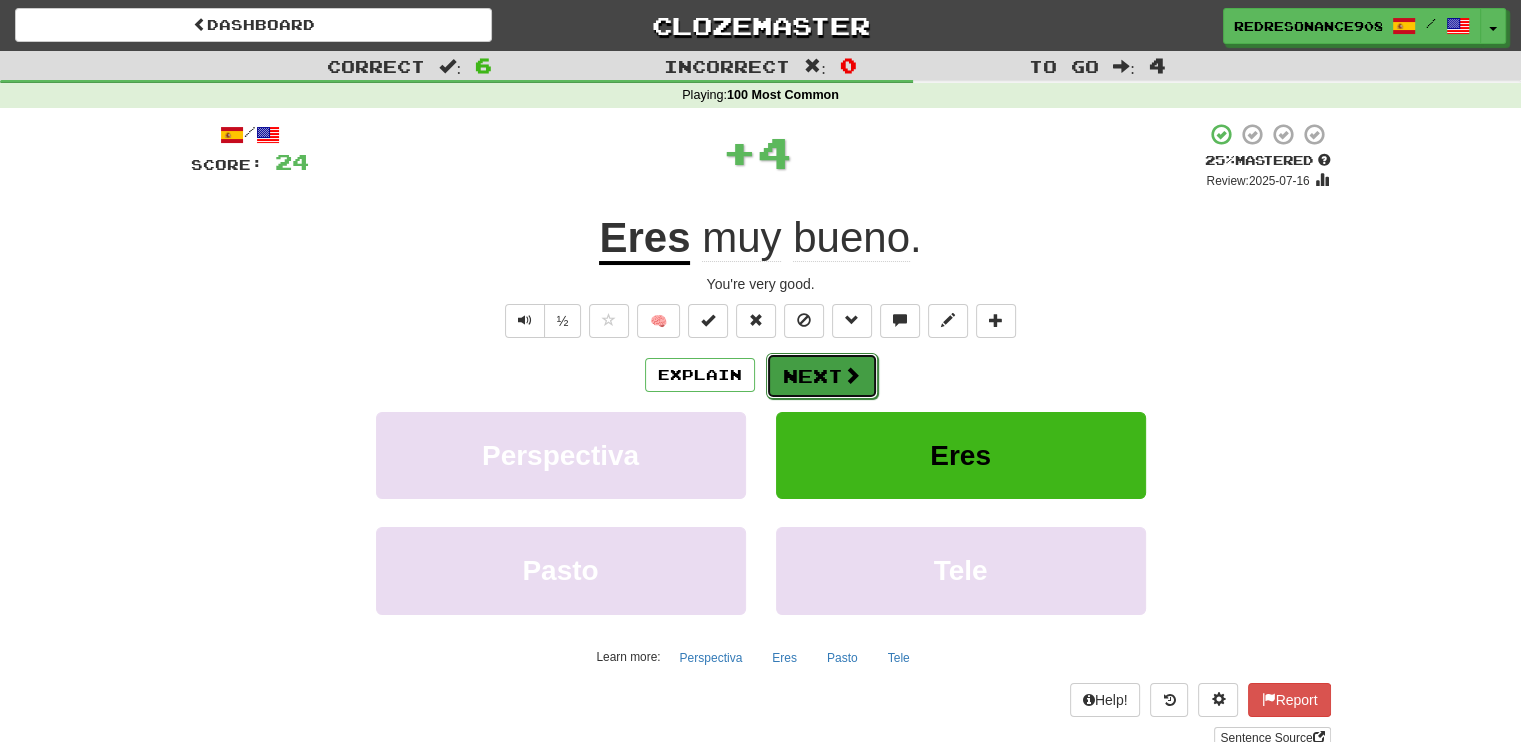 click on "Next" at bounding box center (822, 376) 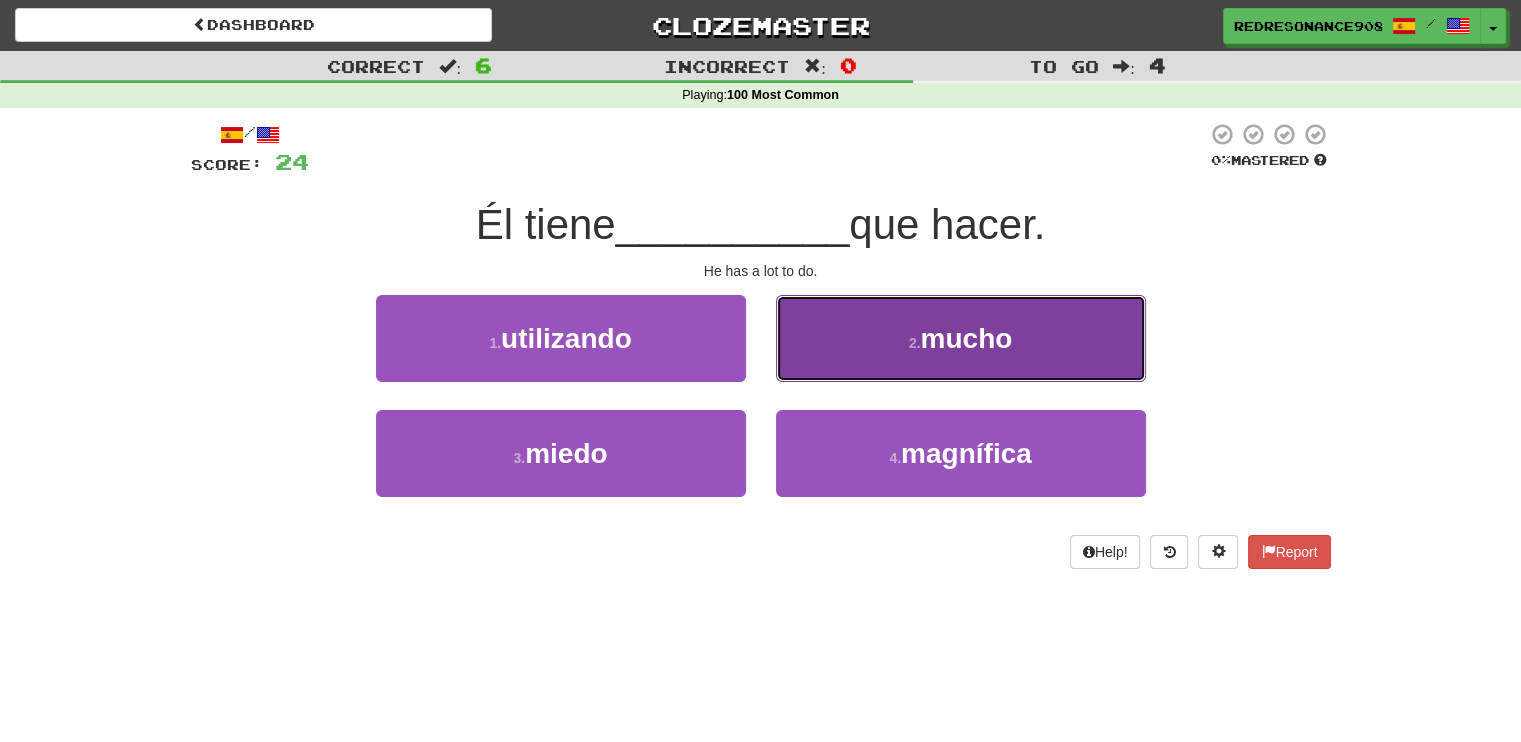 click on "2 .  mucho" at bounding box center (961, 338) 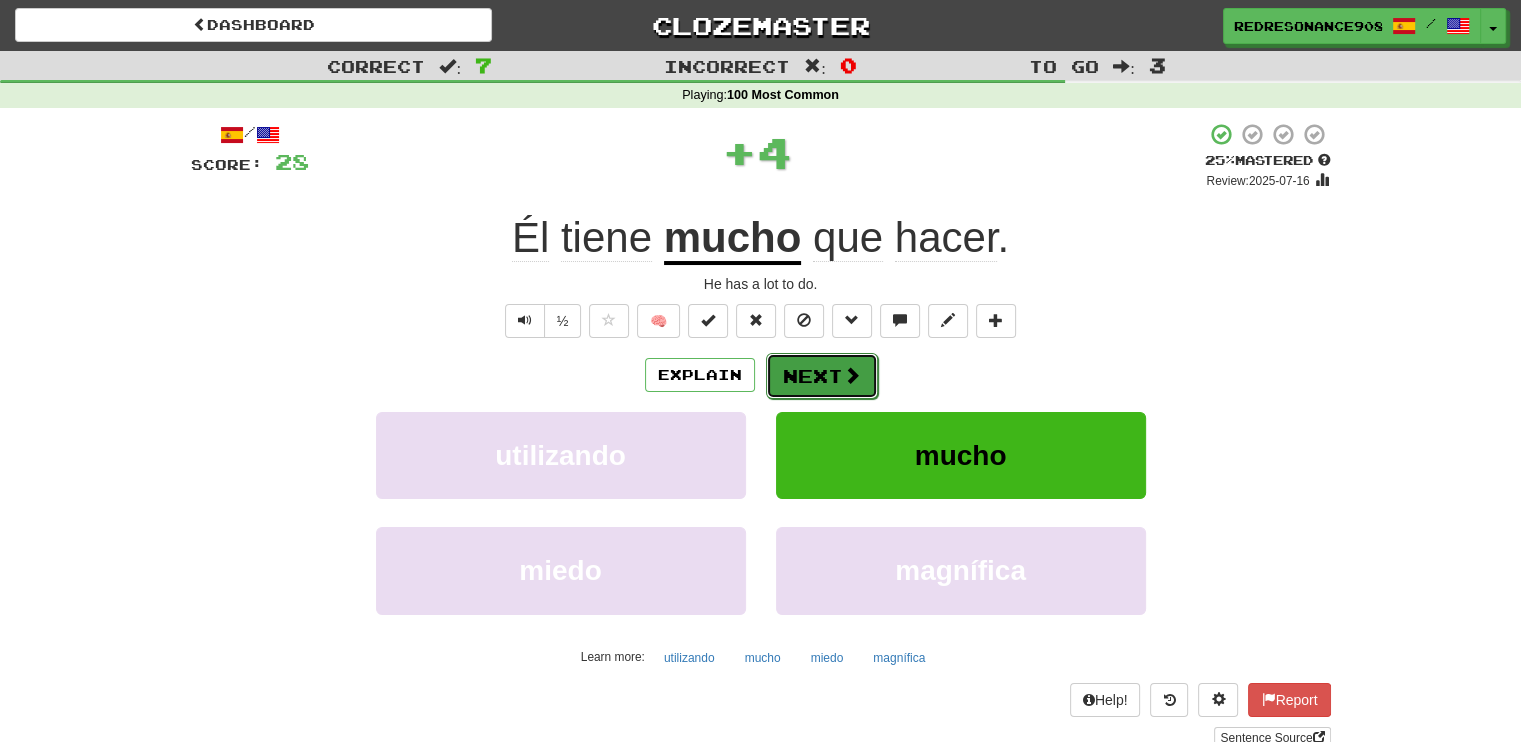 click on "Next" at bounding box center [822, 376] 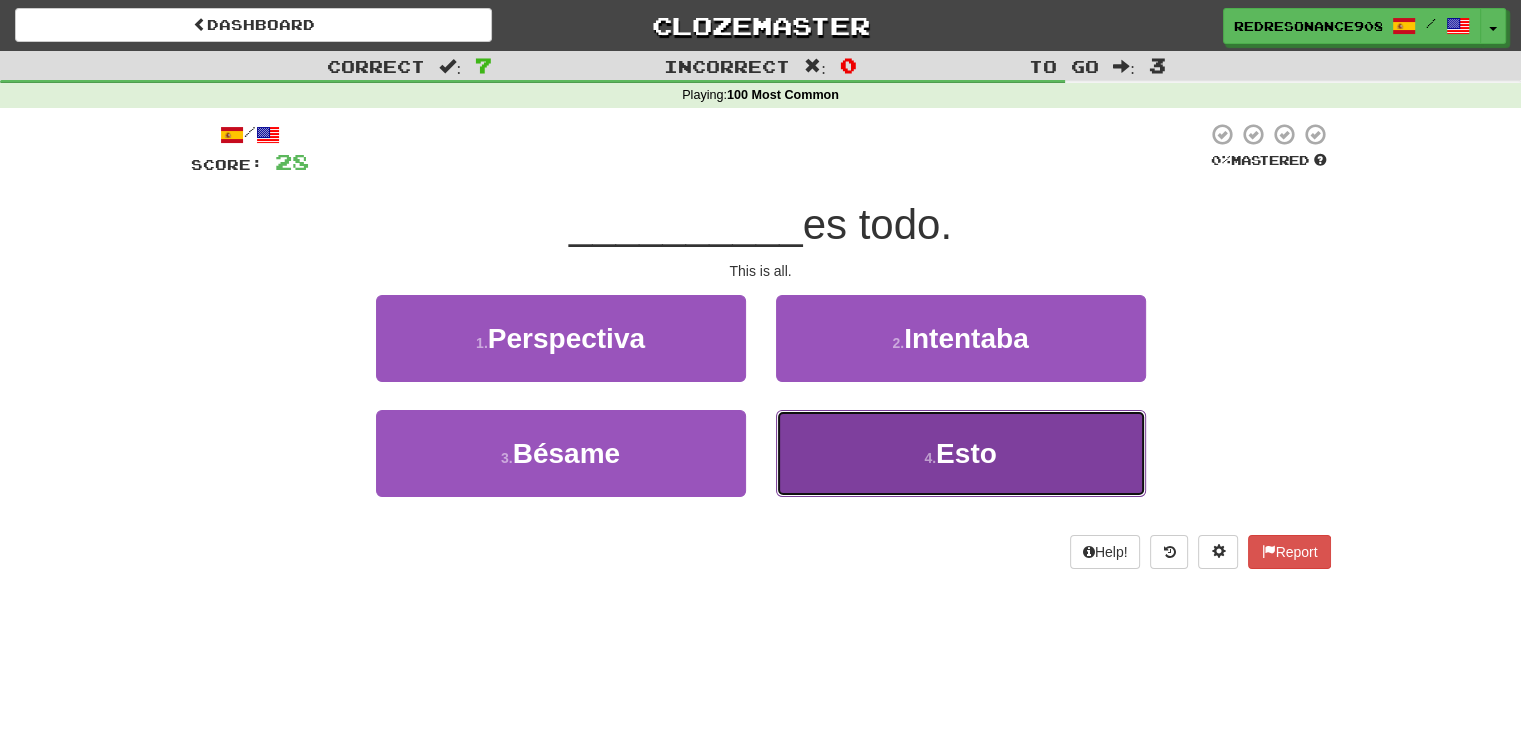 click on "4 .  Esto" at bounding box center [961, 453] 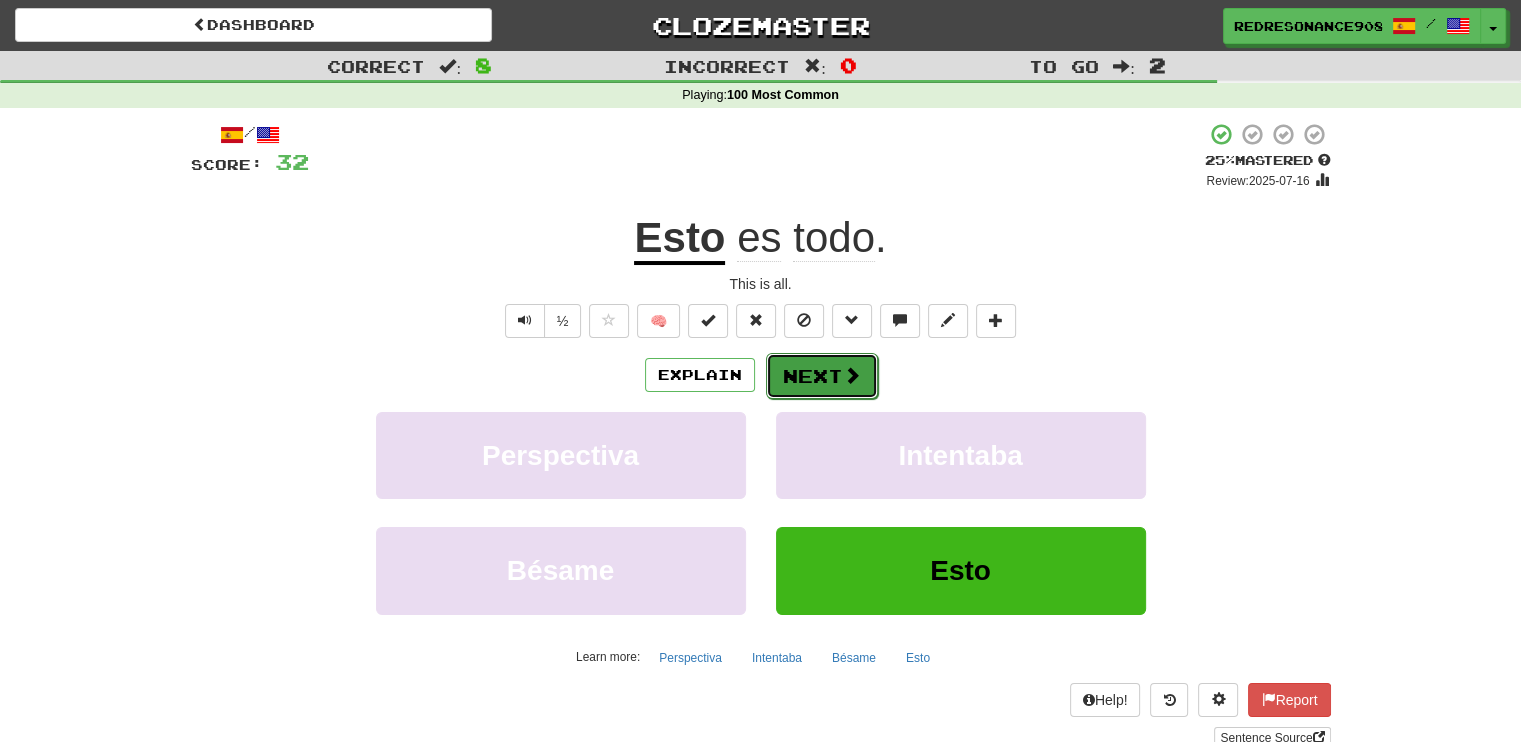 click on "Next" at bounding box center (822, 376) 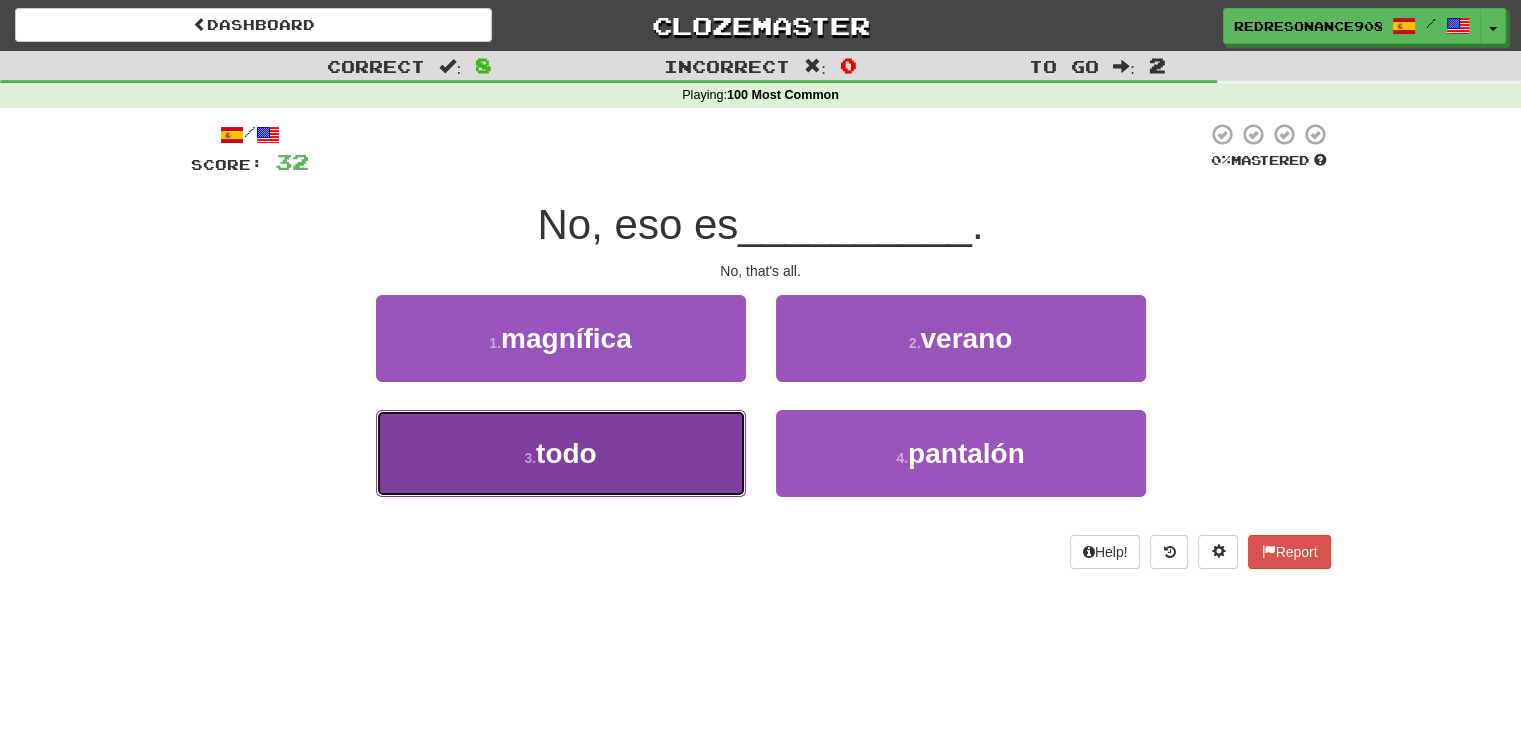 click on "3 .  todo" at bounding box center [561, 453] 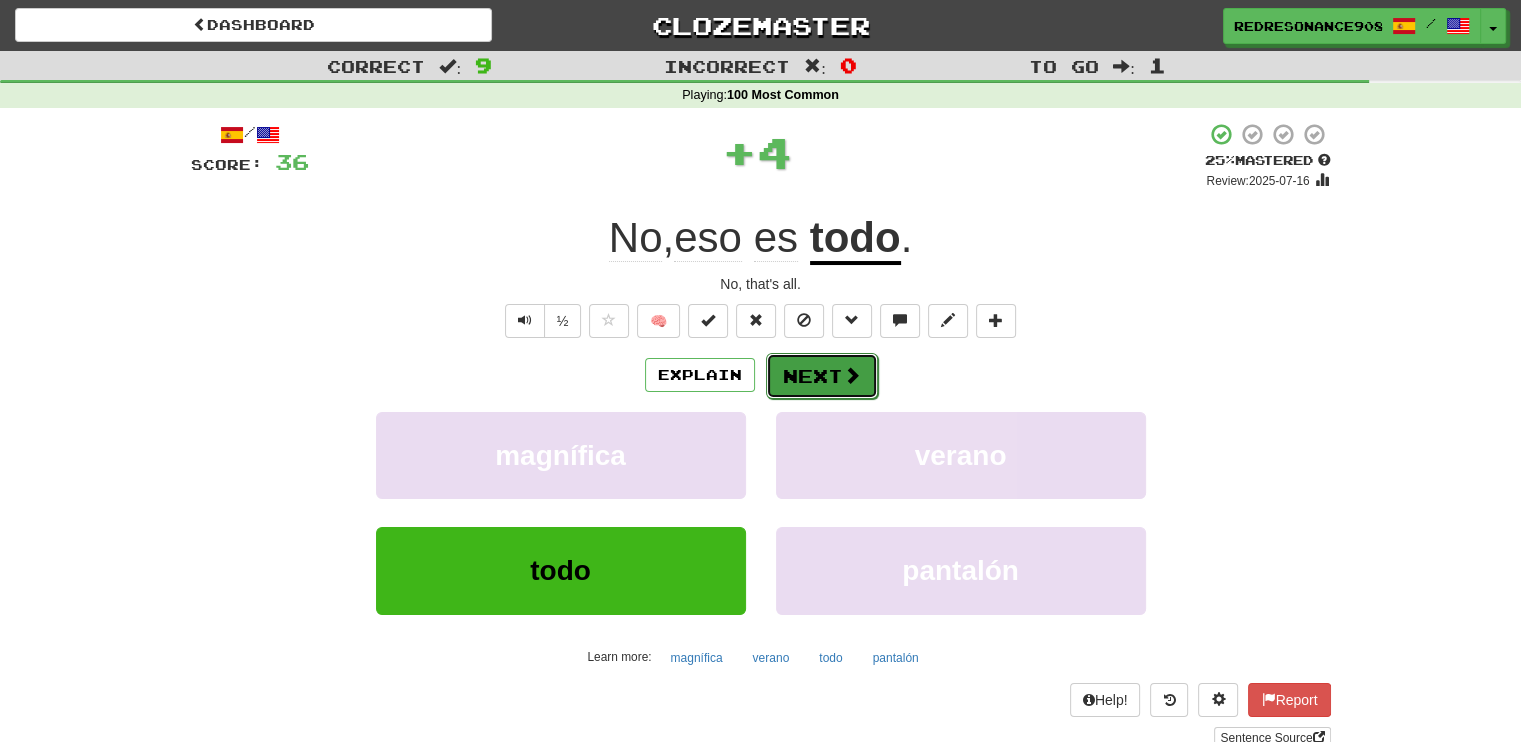 click at bounding box center (852, 375) 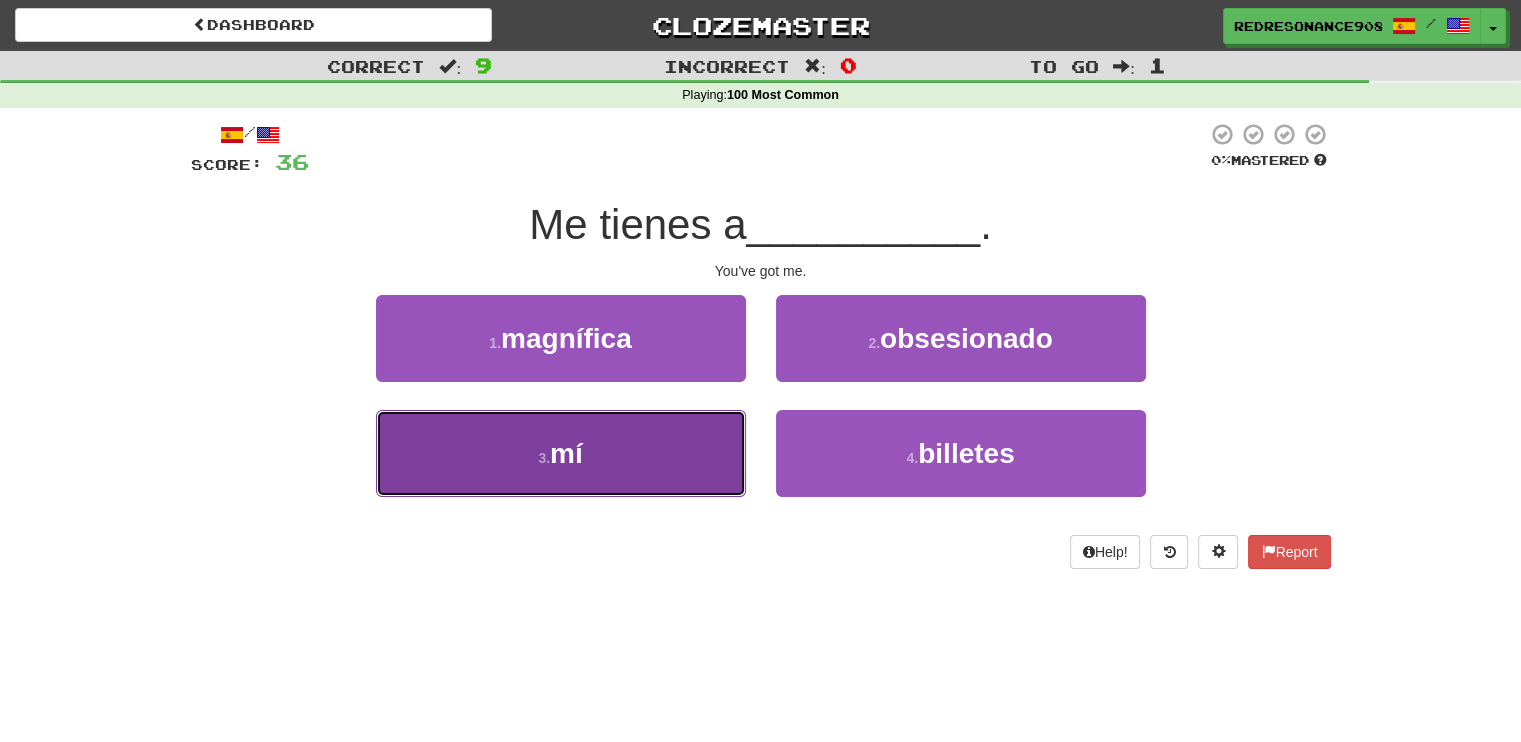 click on "3 .  mí" at bounding box center (561, 453) 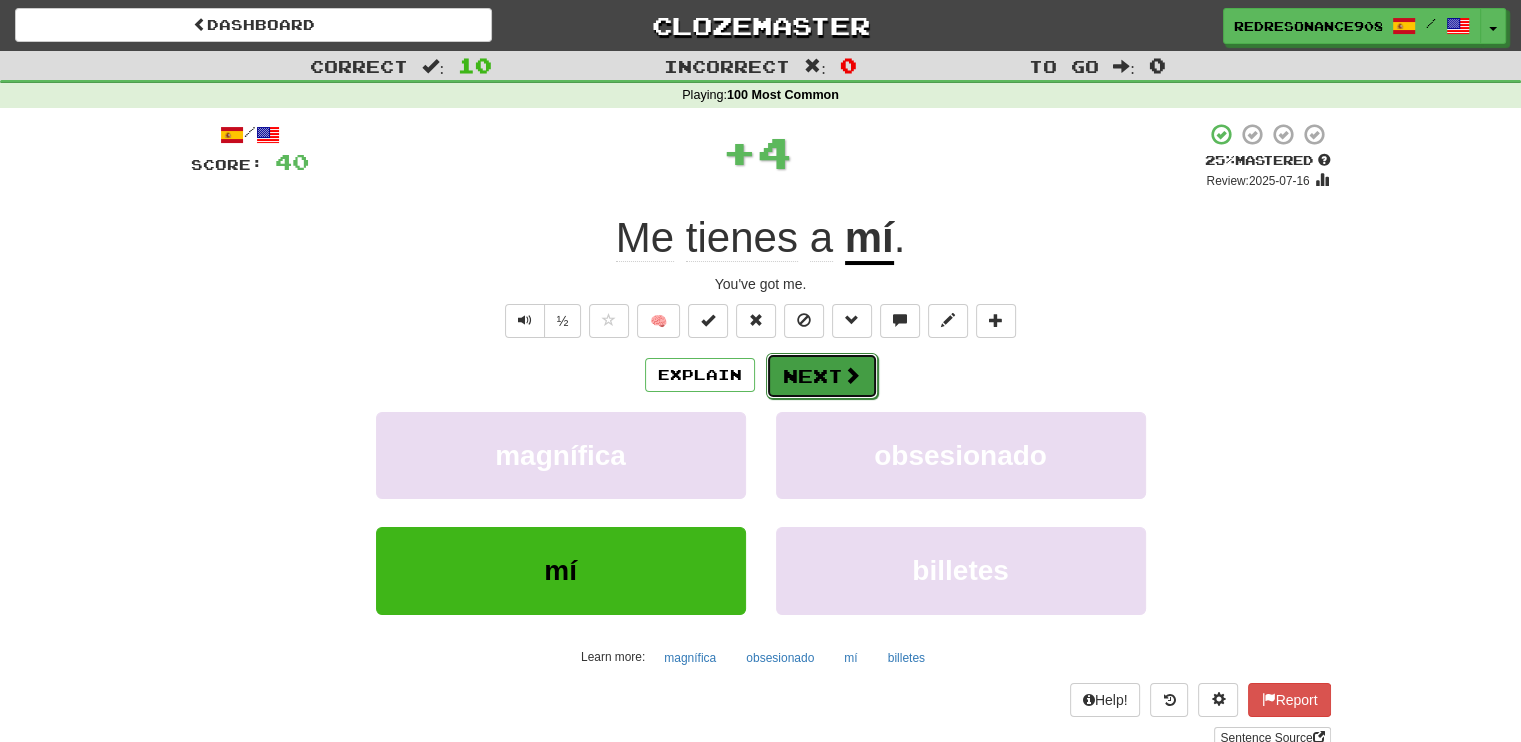 click on "Next" at bounding box center (822, 376) 